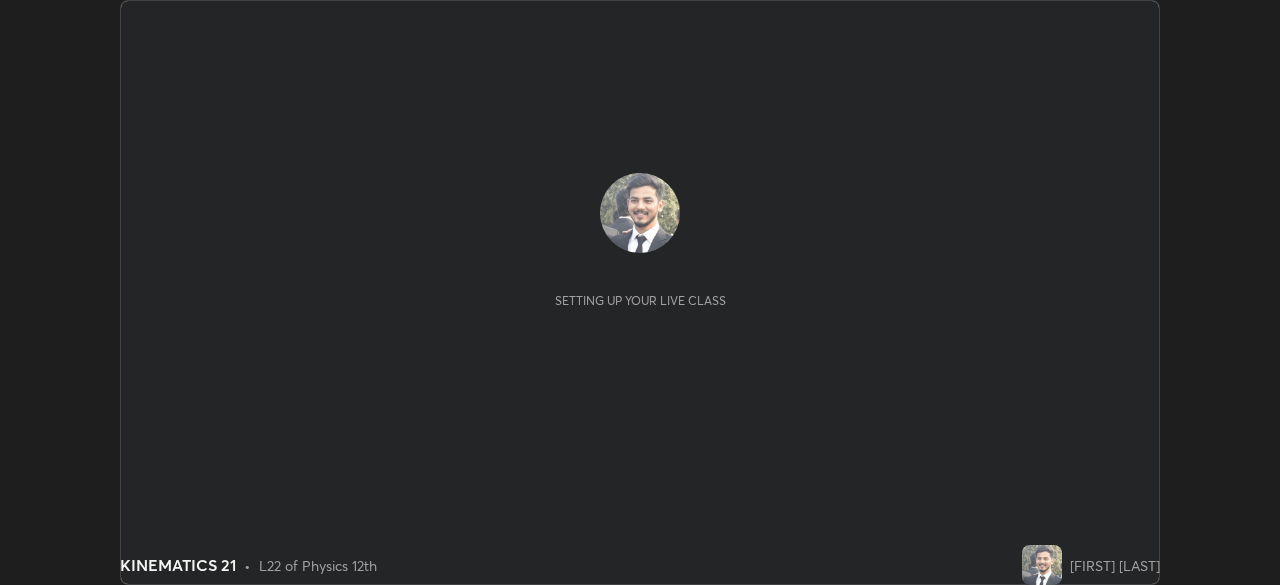 scroll, scrollTop: 0, scrollLeft: 0, axis: both 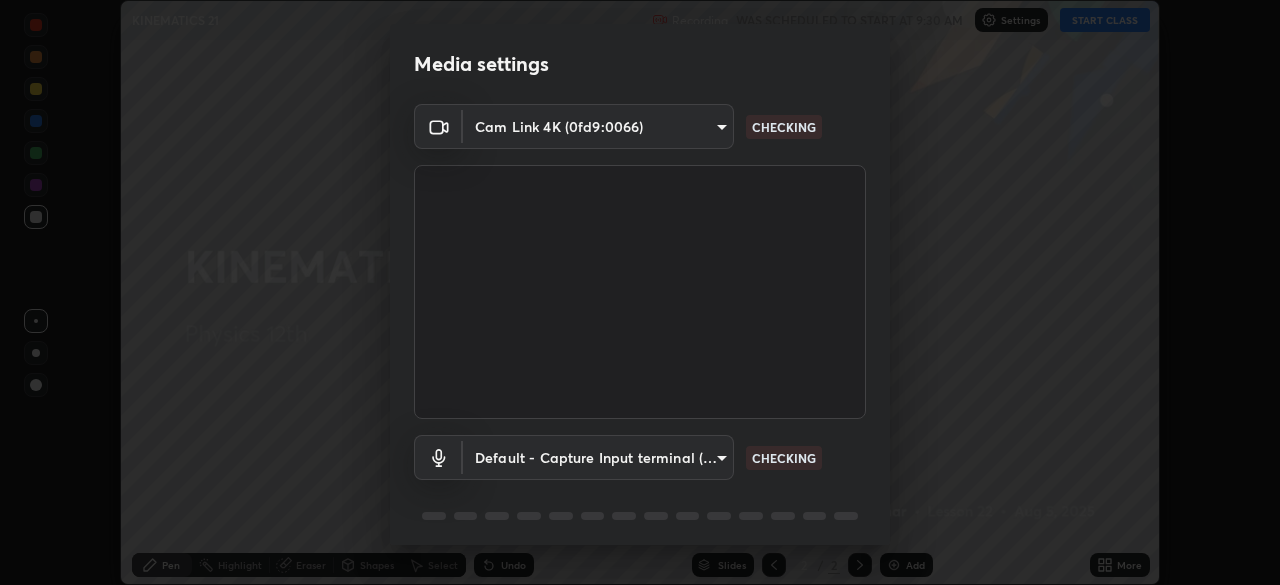 type on "49ec160fa8a8f82244e6b2c278ddb4ff69669d964dc7274ca5e0c3fd3e52c0b3" 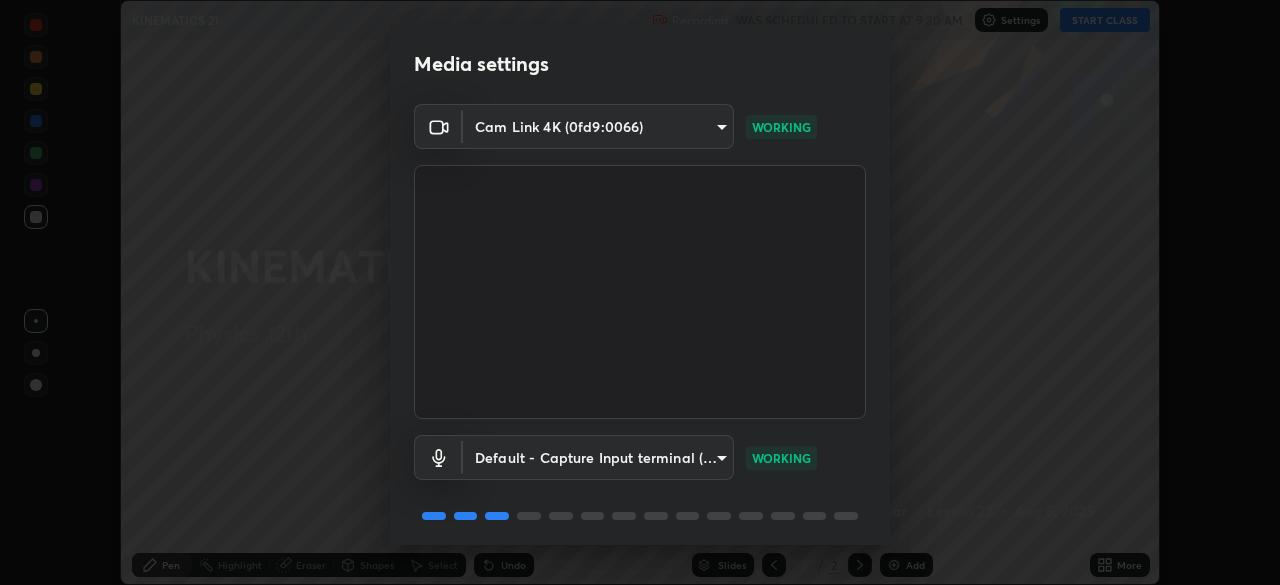 scroll, scrollTop: 71, scrollLeft: 0, axis: vertical 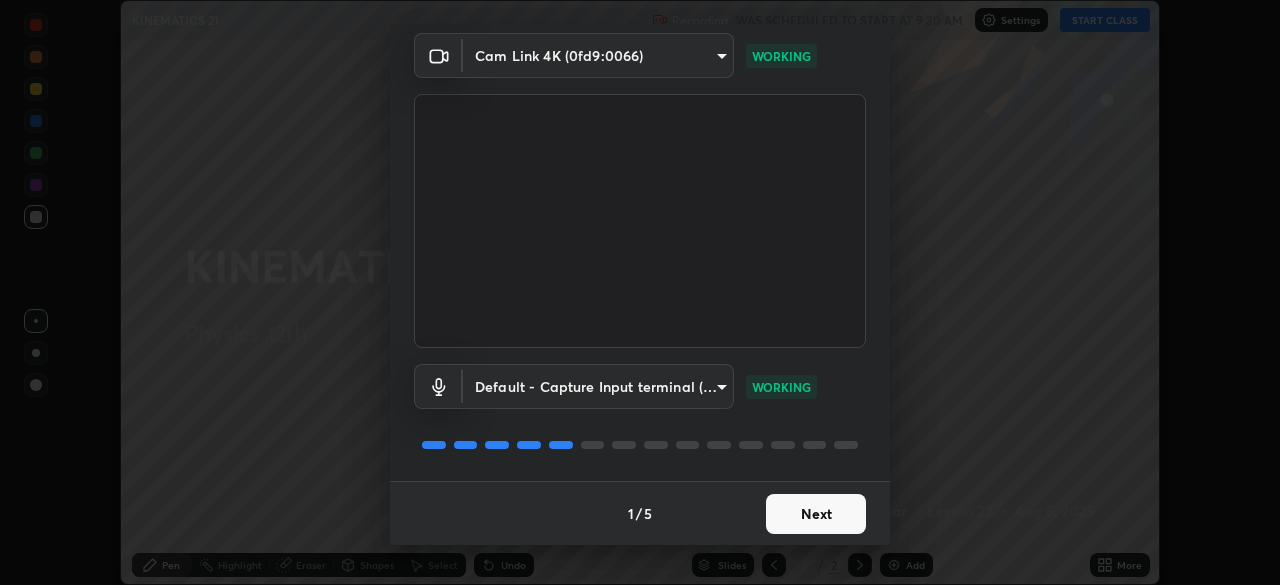 click on "Next" at bounding box center (816, 514) 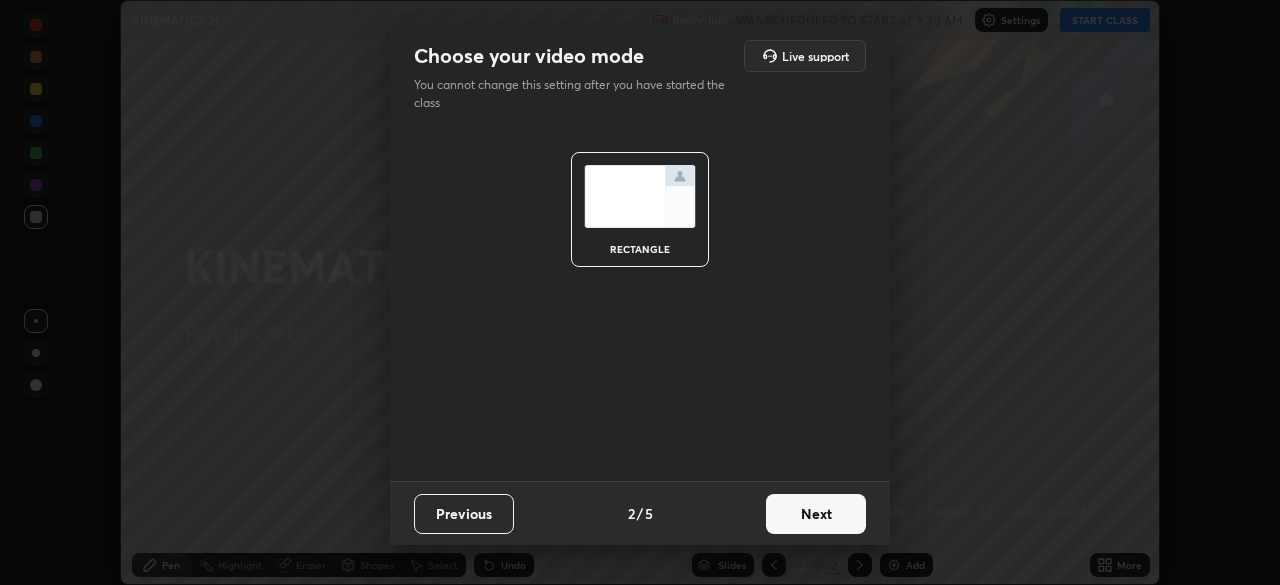 scroll, scrollTop: 0, scrollLeft: 0, axis: both 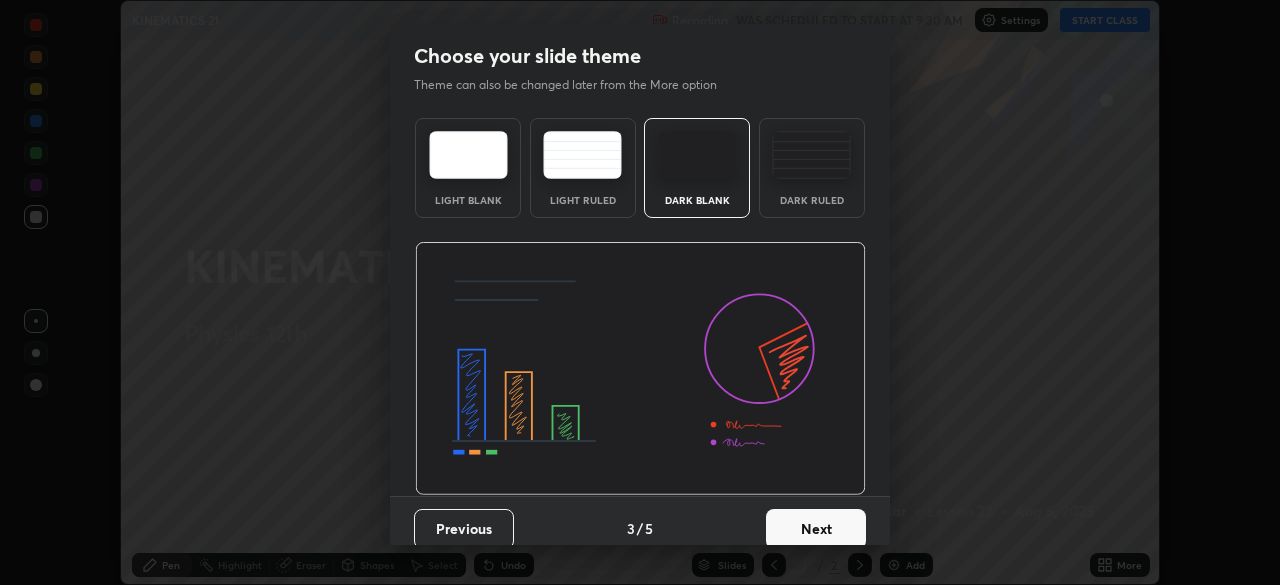 click on "Next" at bounding box center (816, 529) 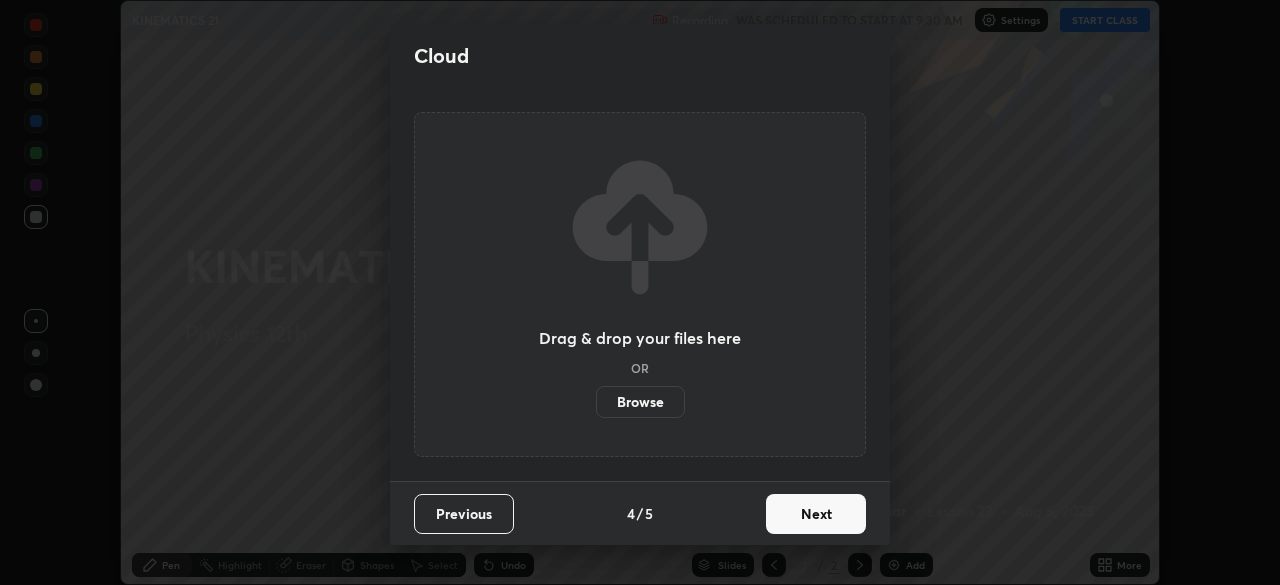 click on "Next" at bounding box center [816, 514] 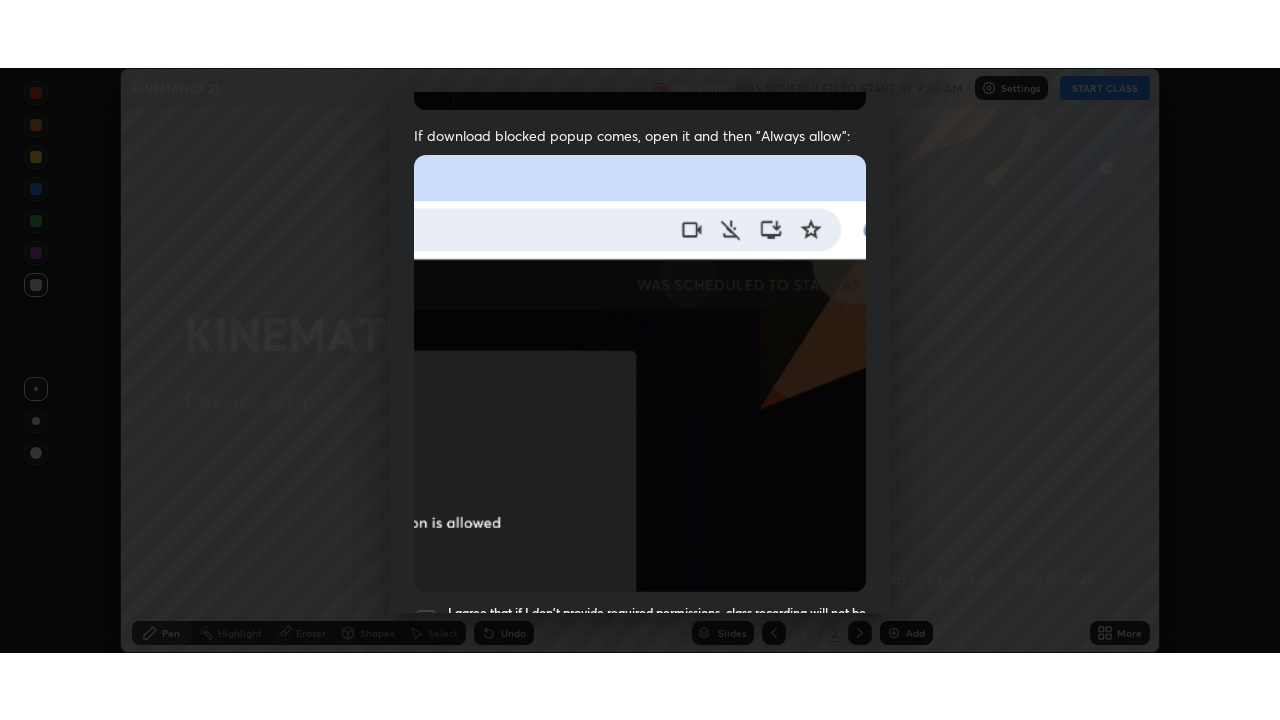 scroll, scrollTop: 479, scrollLeft: 0, axis: vertical 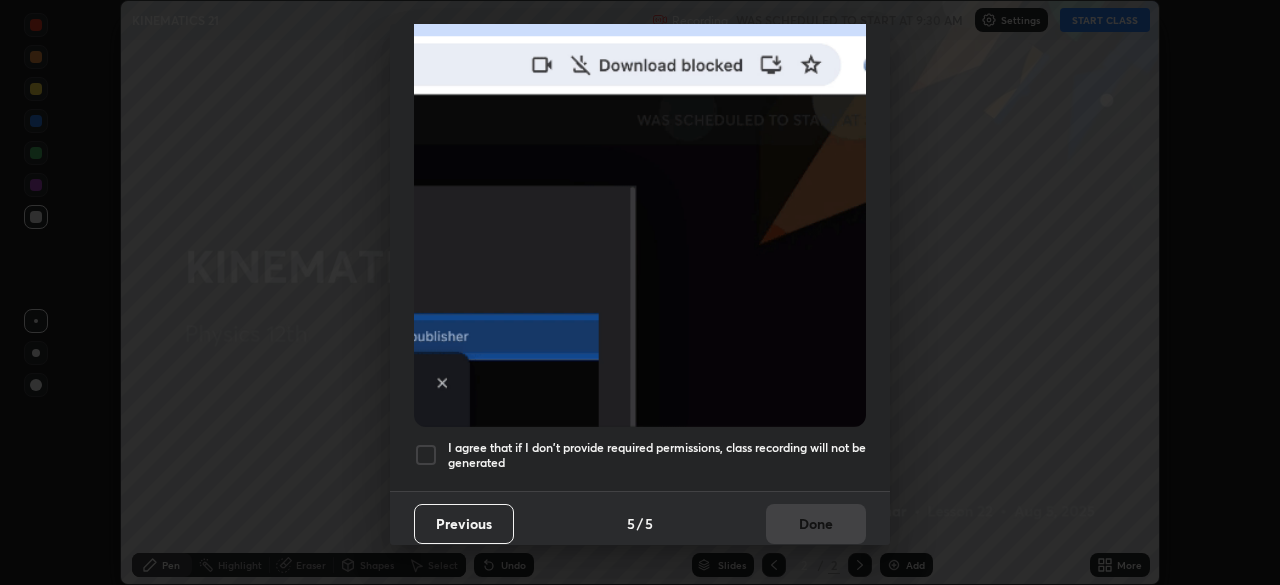 click at bounding box center [426, 455] 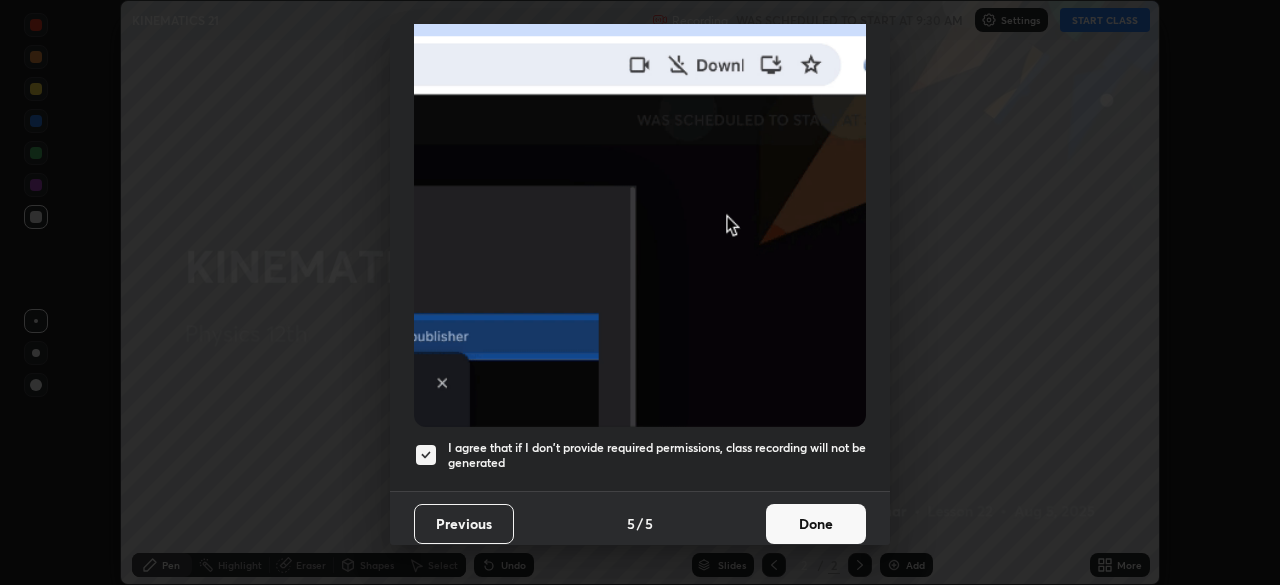 click on "Done" at bounding box center [816, 524] 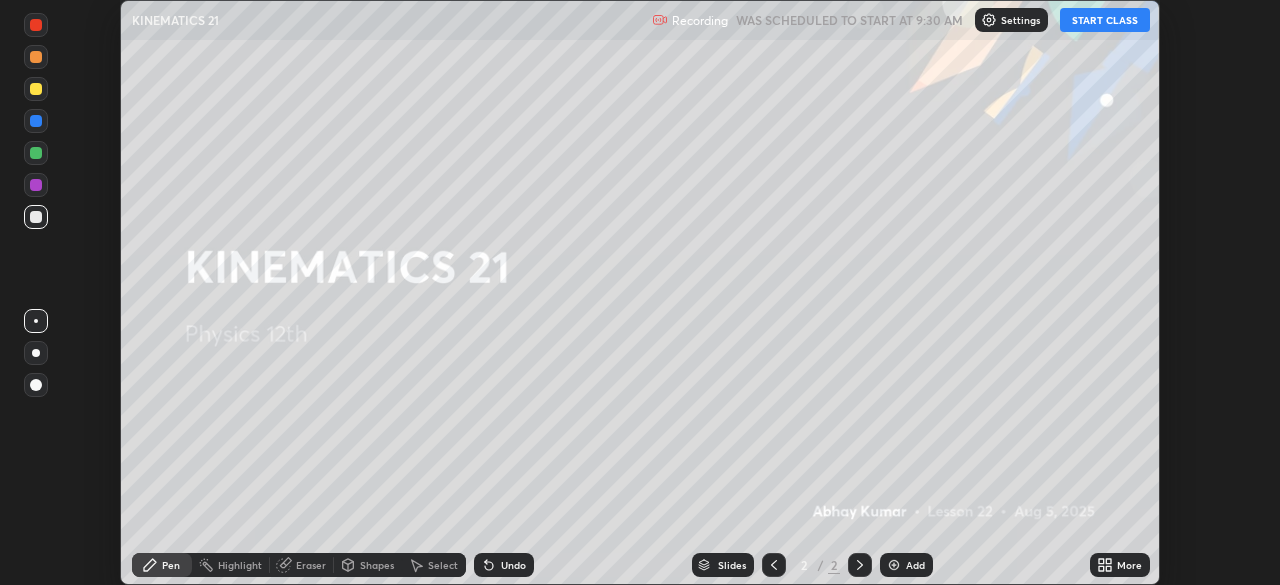 click on "START CLASS" at bounding box center (1105, 20) 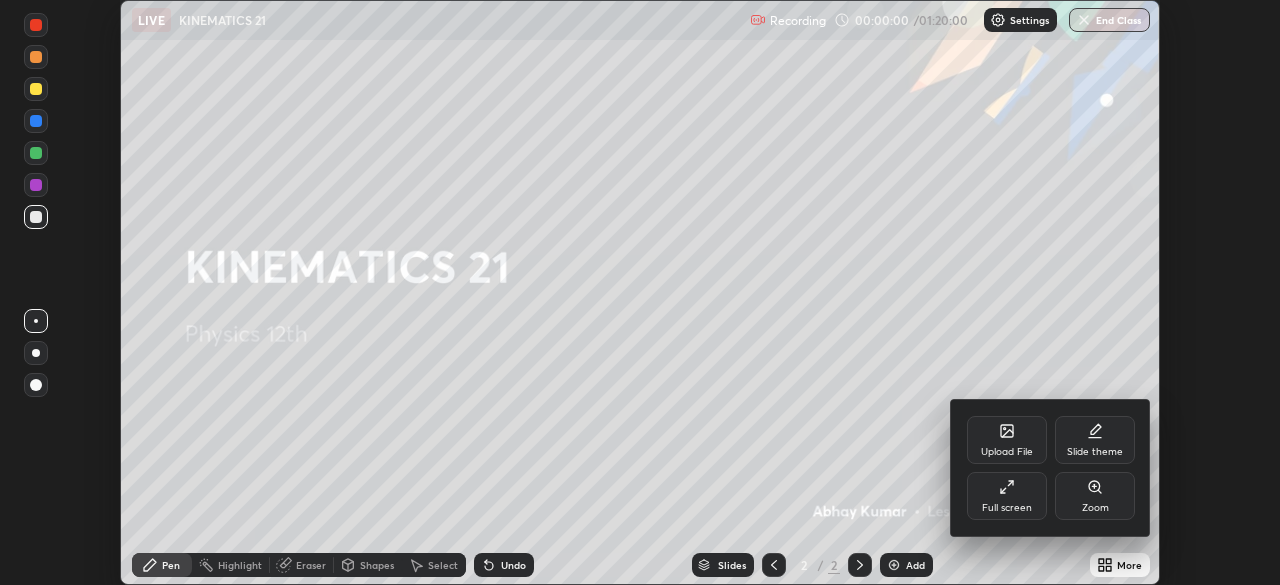 click on "Full screen" at bounding box center [1007, 508] 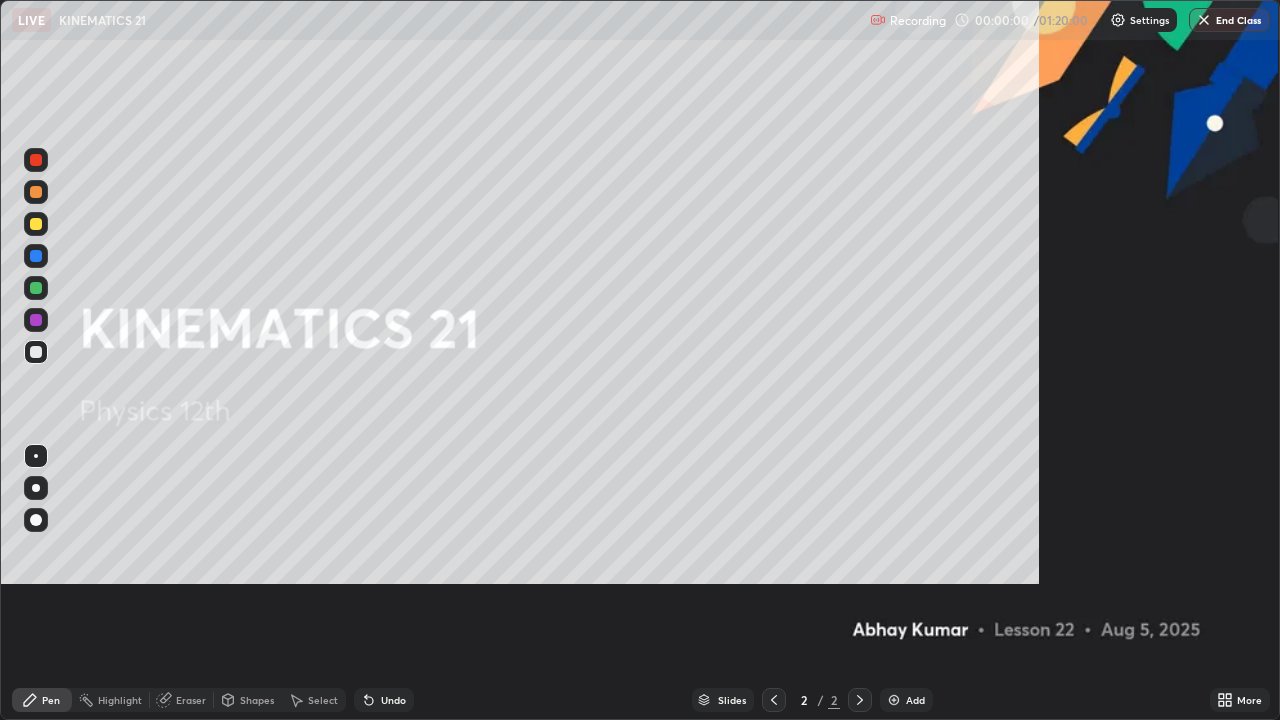 scroll, scrollTop: 99280, scrollLeft: 98720, axis: both 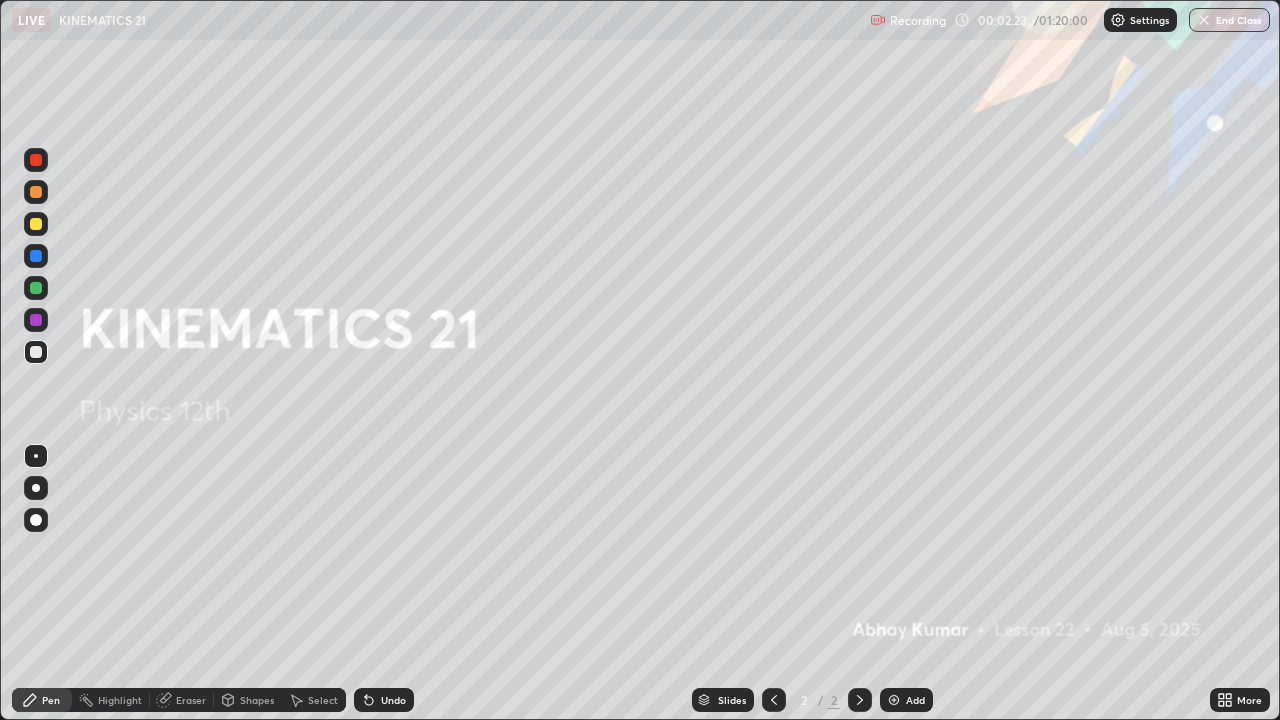 click at bounding box center [894, 700] 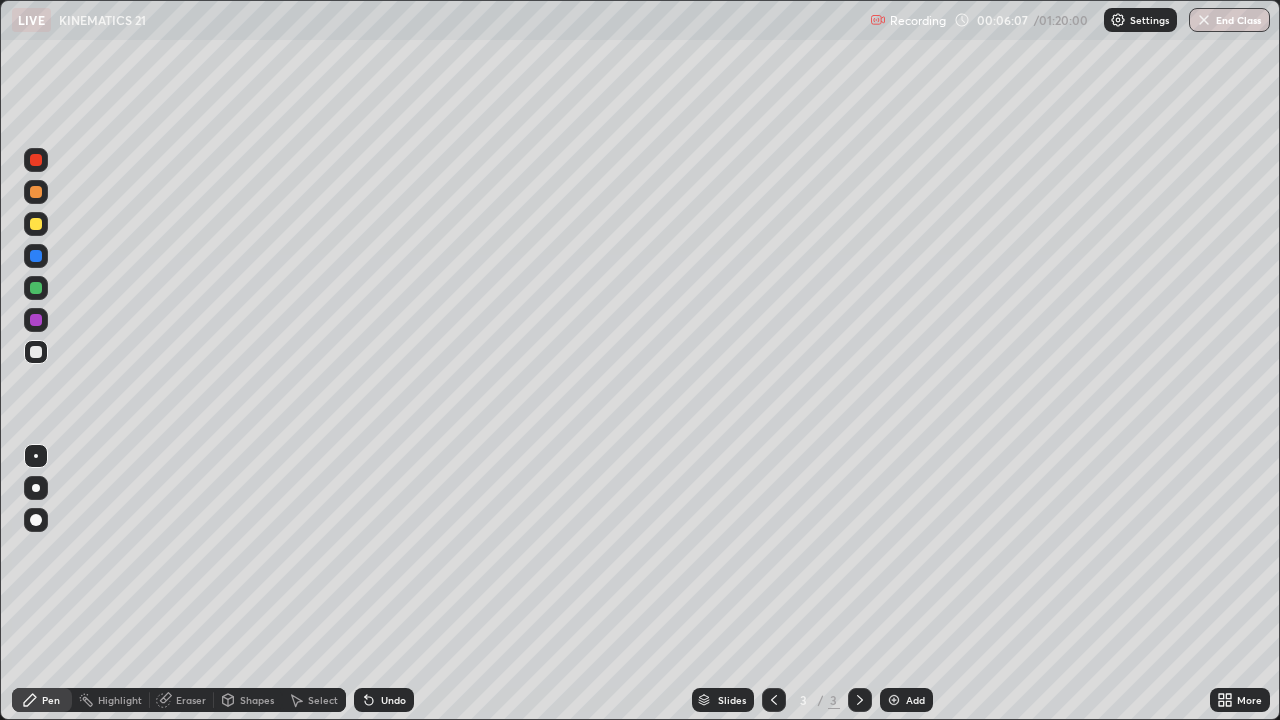 click on "Eraser" at bounding box center (191, 700) 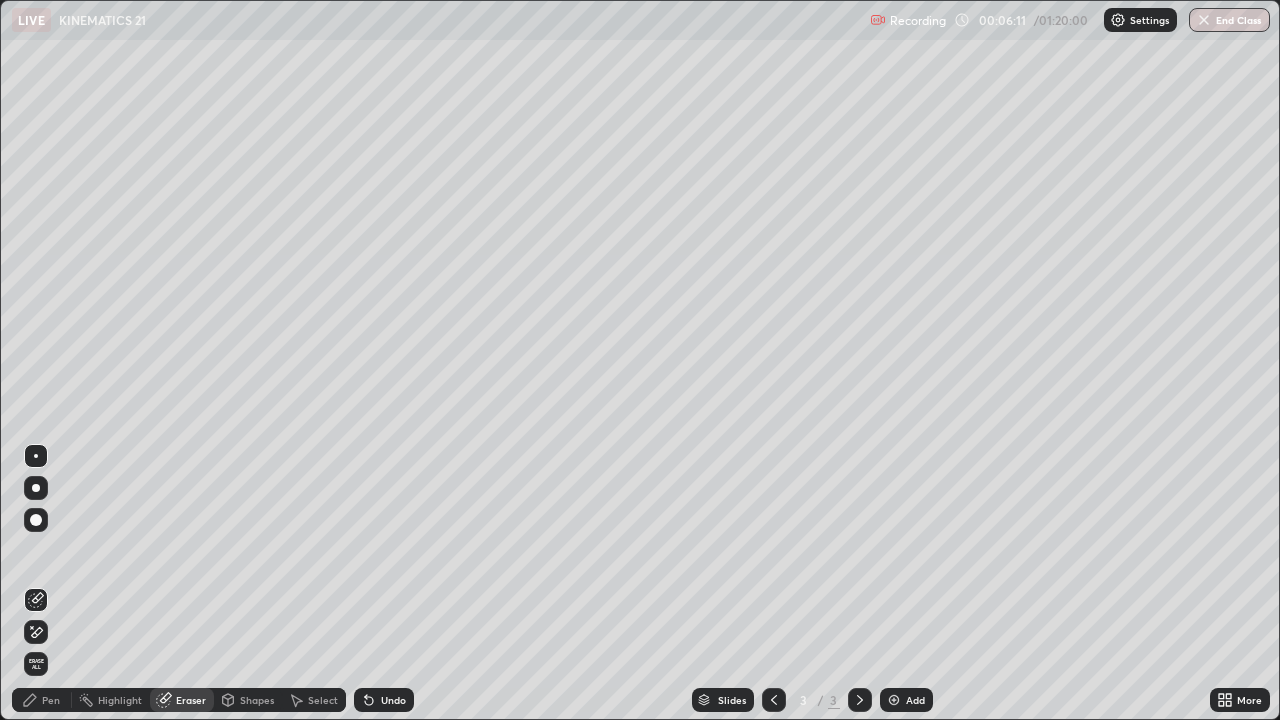 click on "Pen" at bounding box center (42, 700) 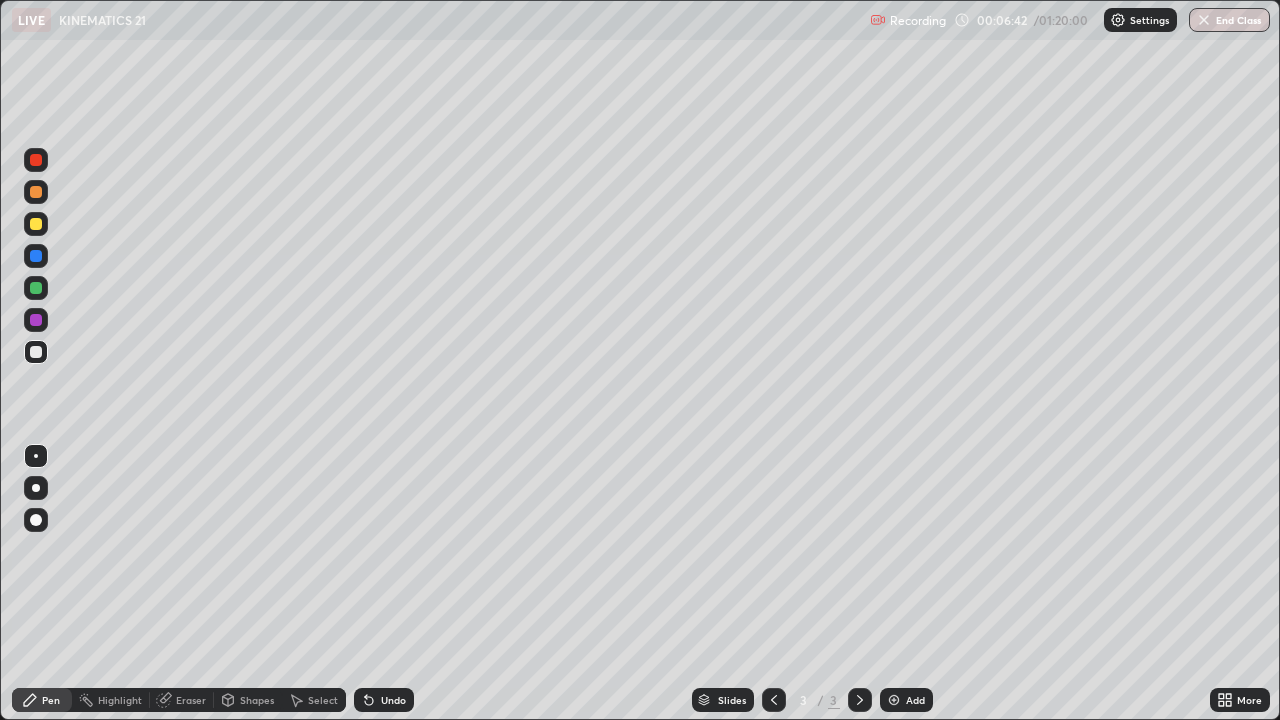 click on "Eraser" at bounding box center (191, 700) 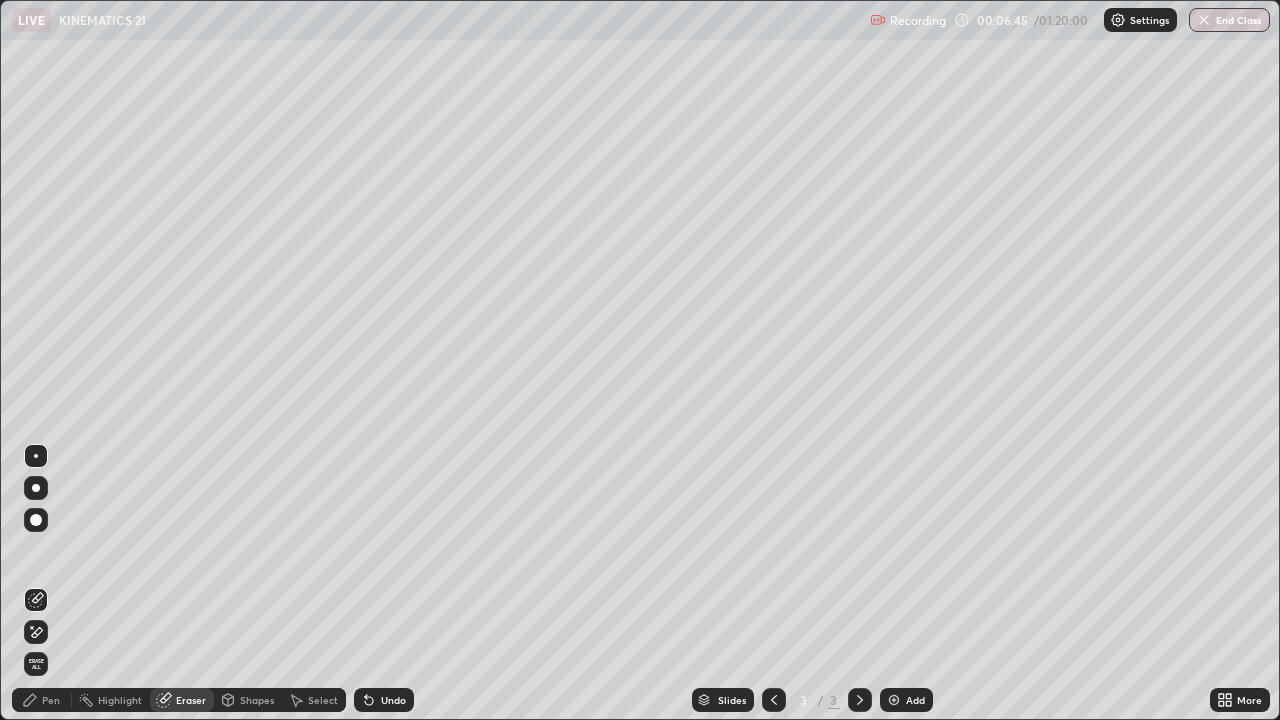 click on "Pen" at bounding box center (51, 700) 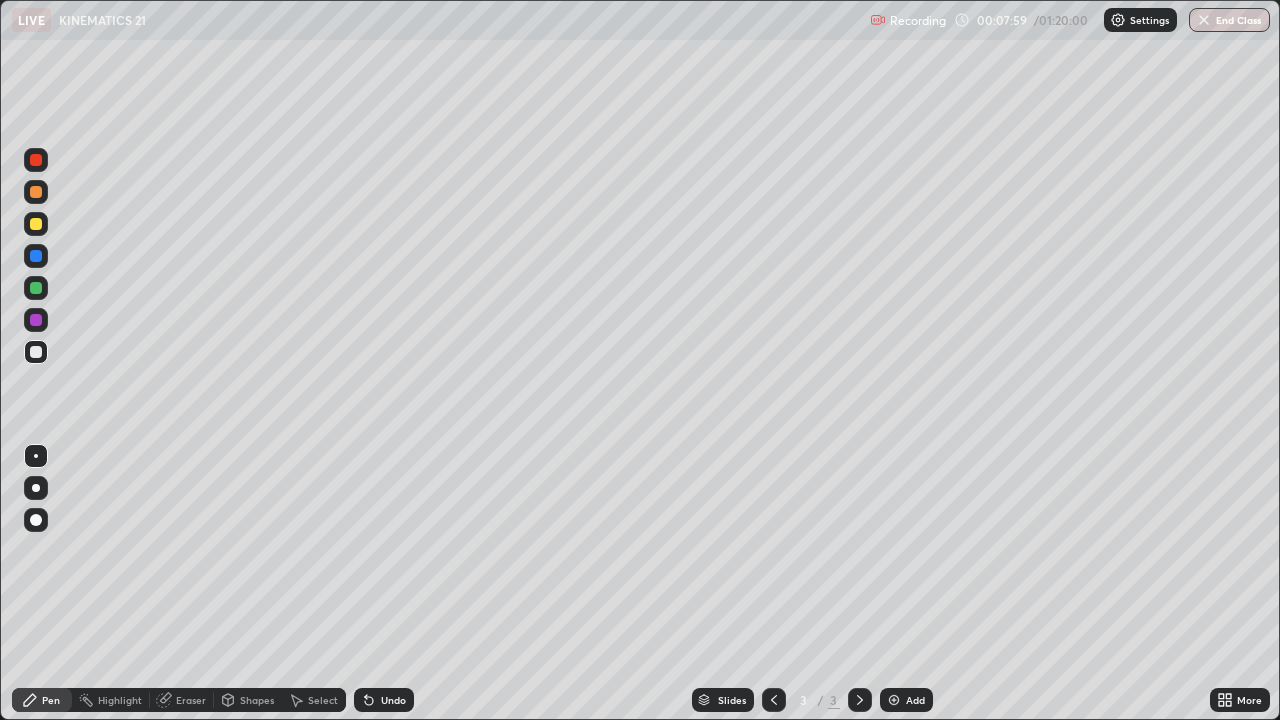 click at bounding box center [894, 700] 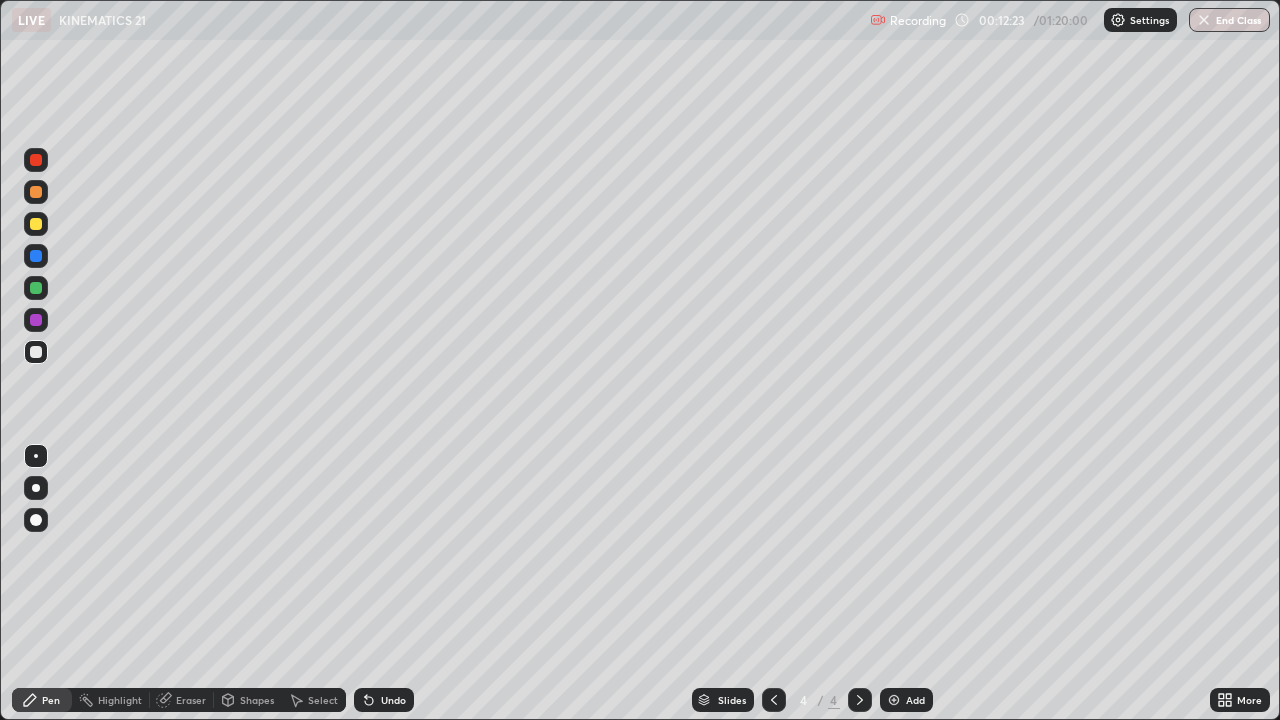 click on "Select" at bounding box center [323, 700] 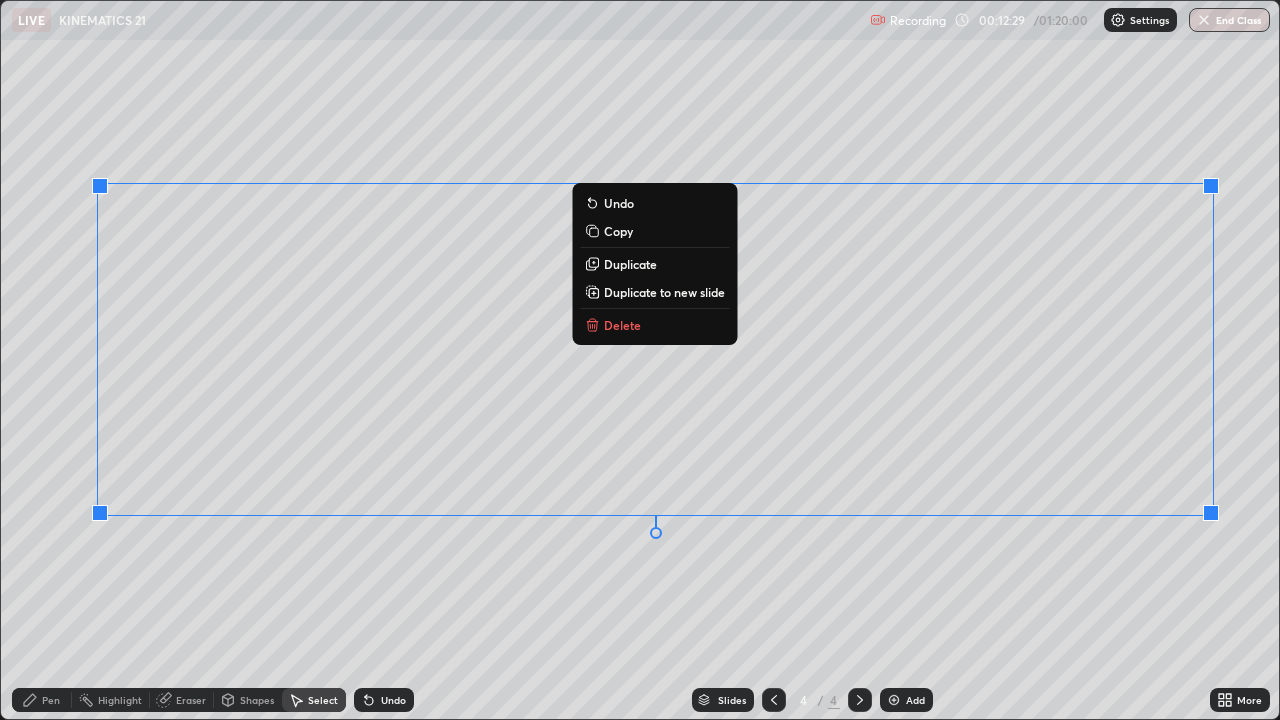 click on "Delete" at bounding box center [622, 325] 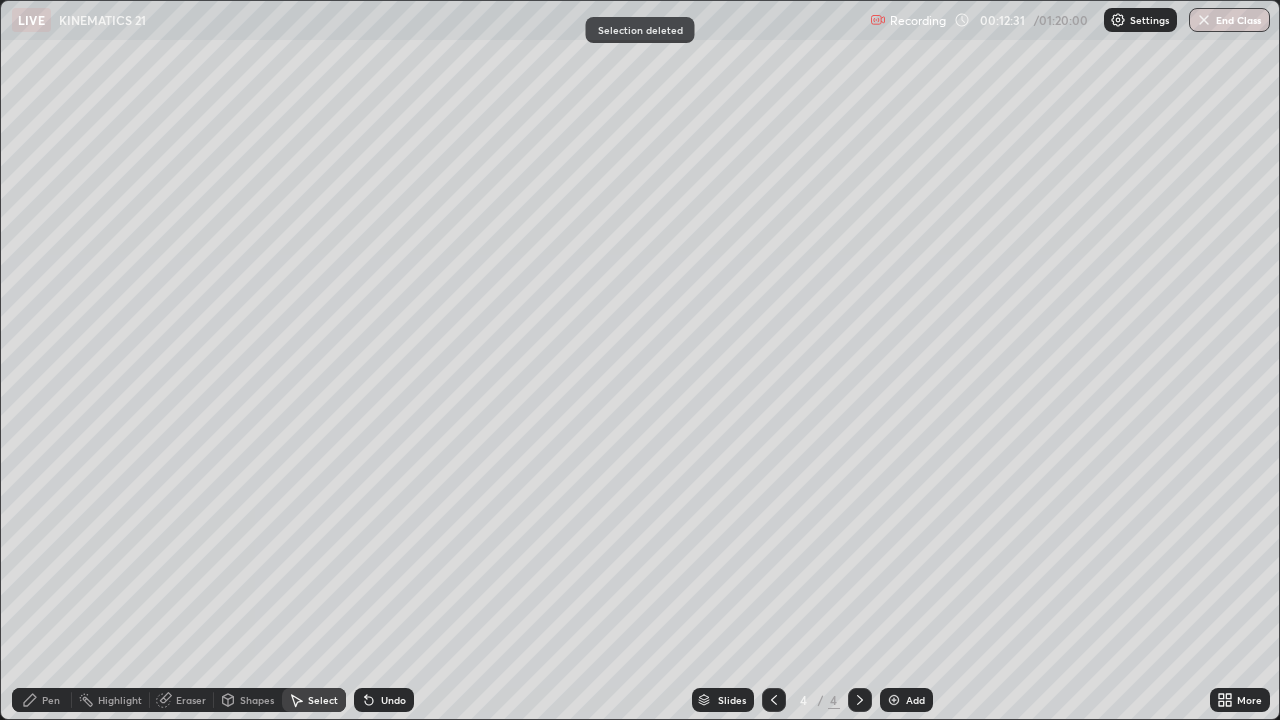 click on "Pen" at bounding box center (51, 700) 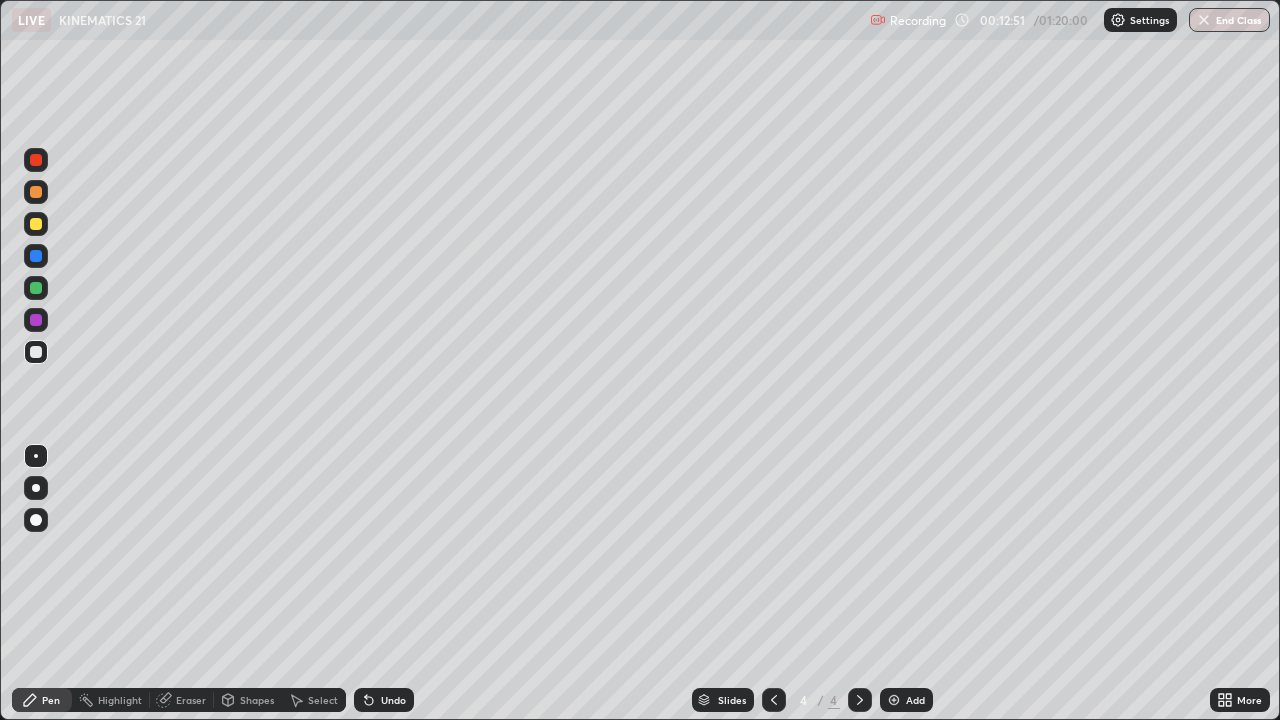 click 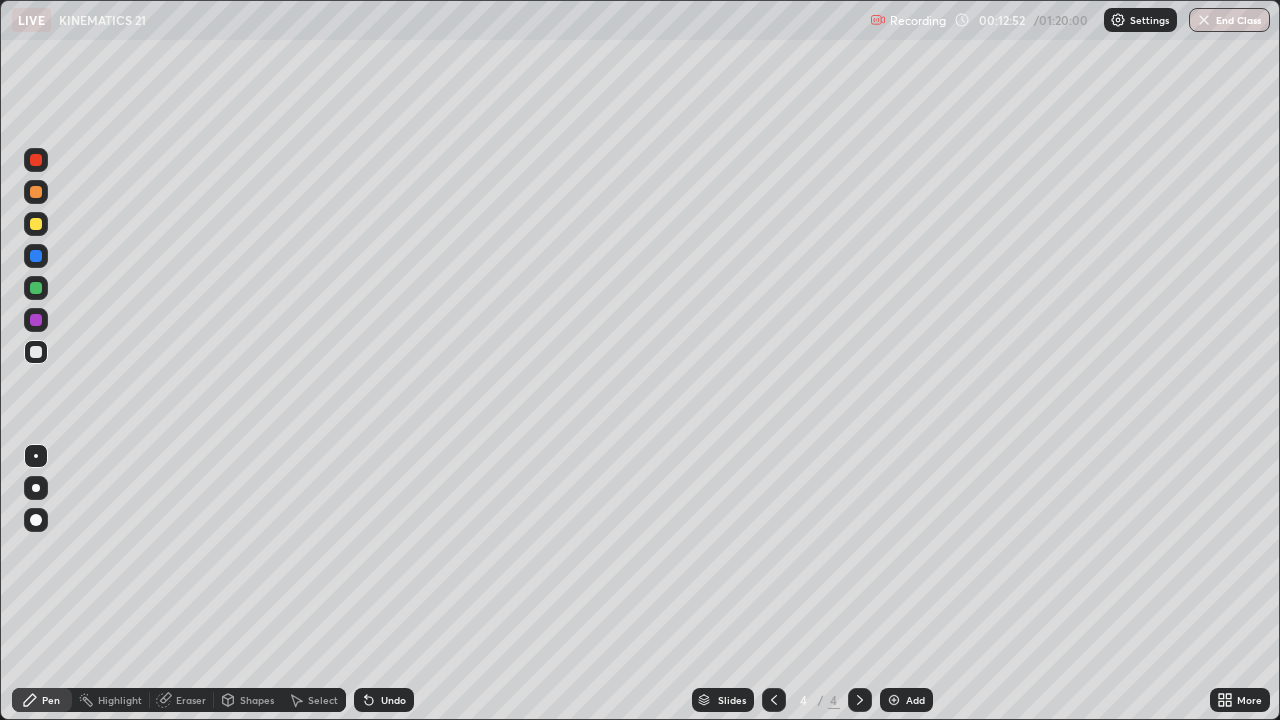 click 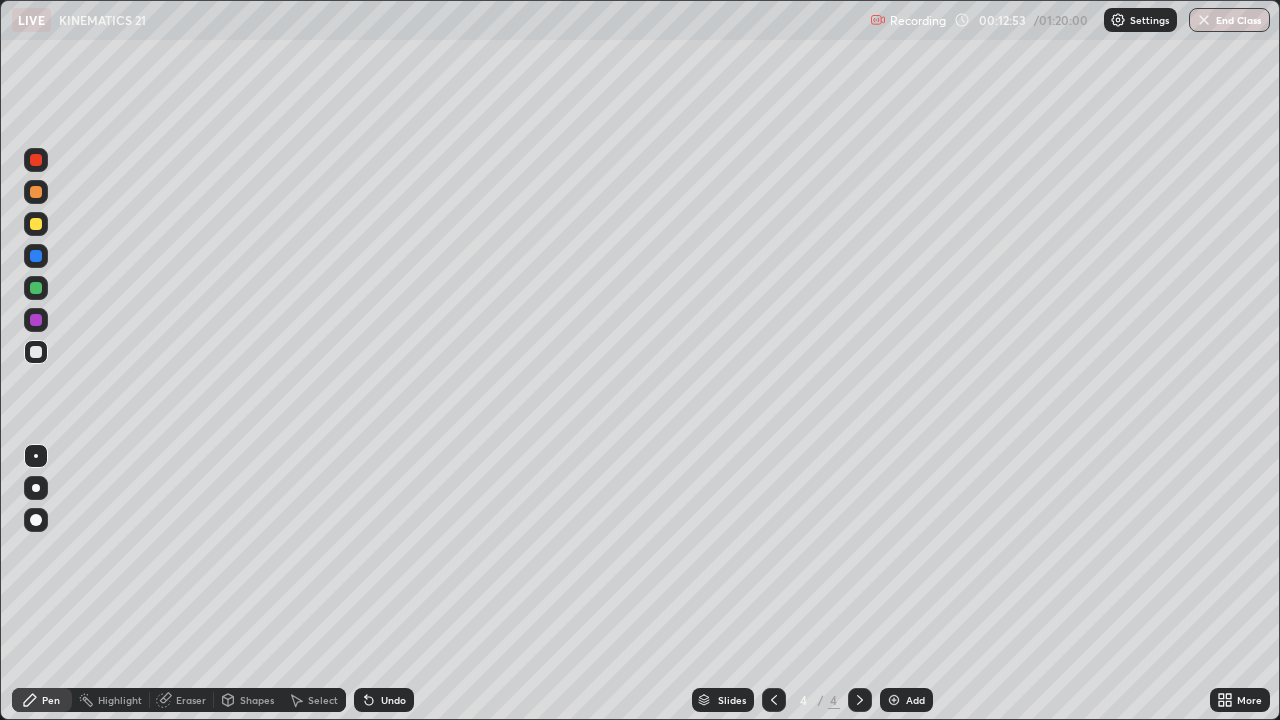 click on "Pen" at bounding box center [42, 700] 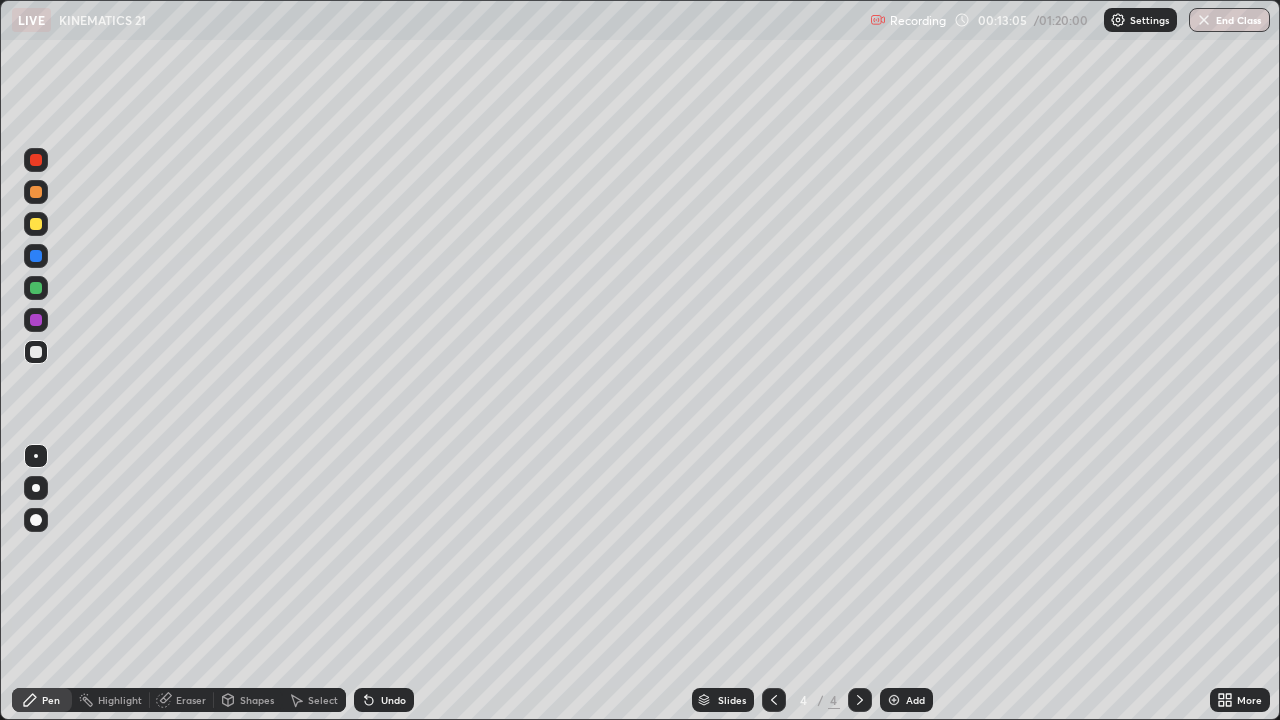 click at bounding box center [36, 224] 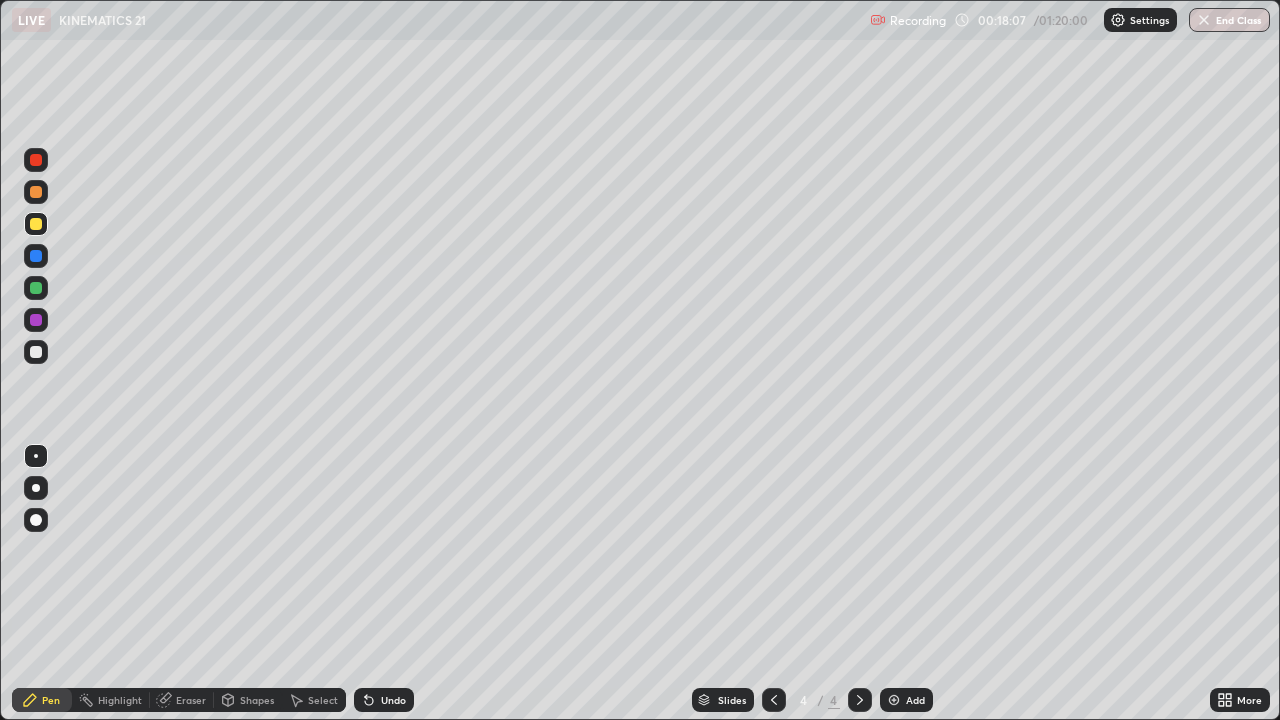 click at bounding box center [894, 700] 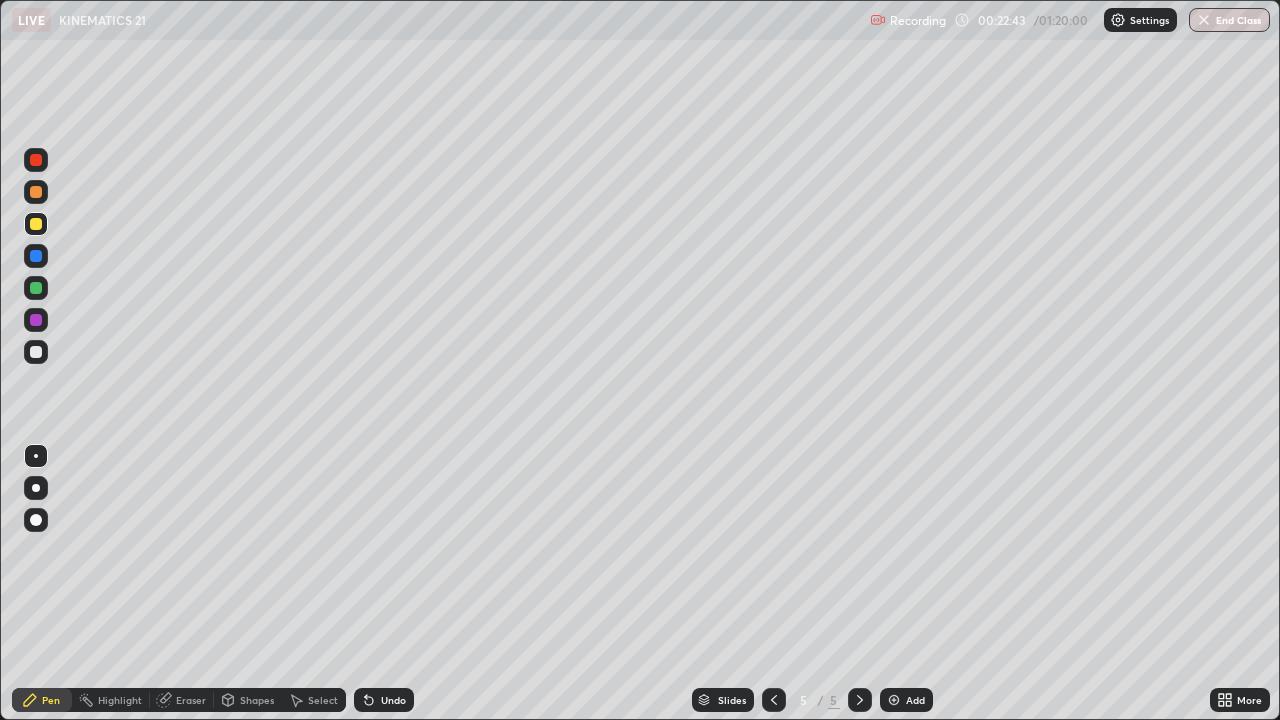 click 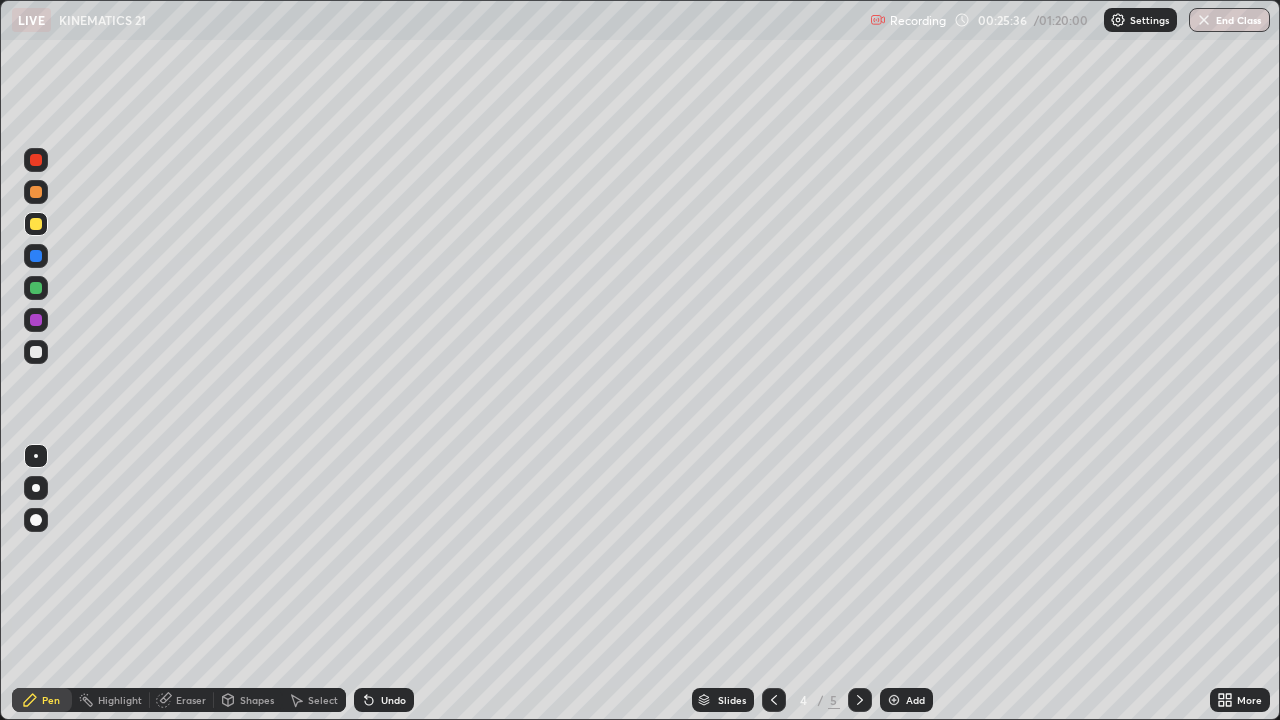 click at bounding box center [894, 700] 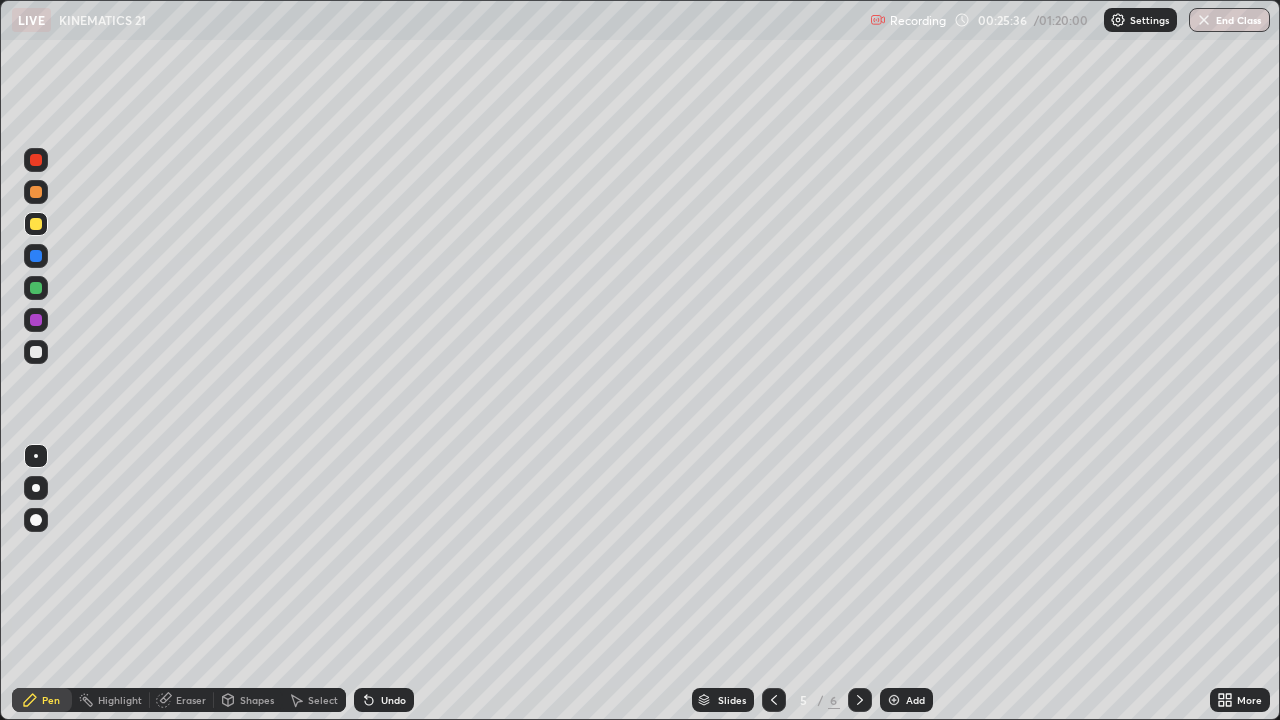 click at bounding box center (860, 700) 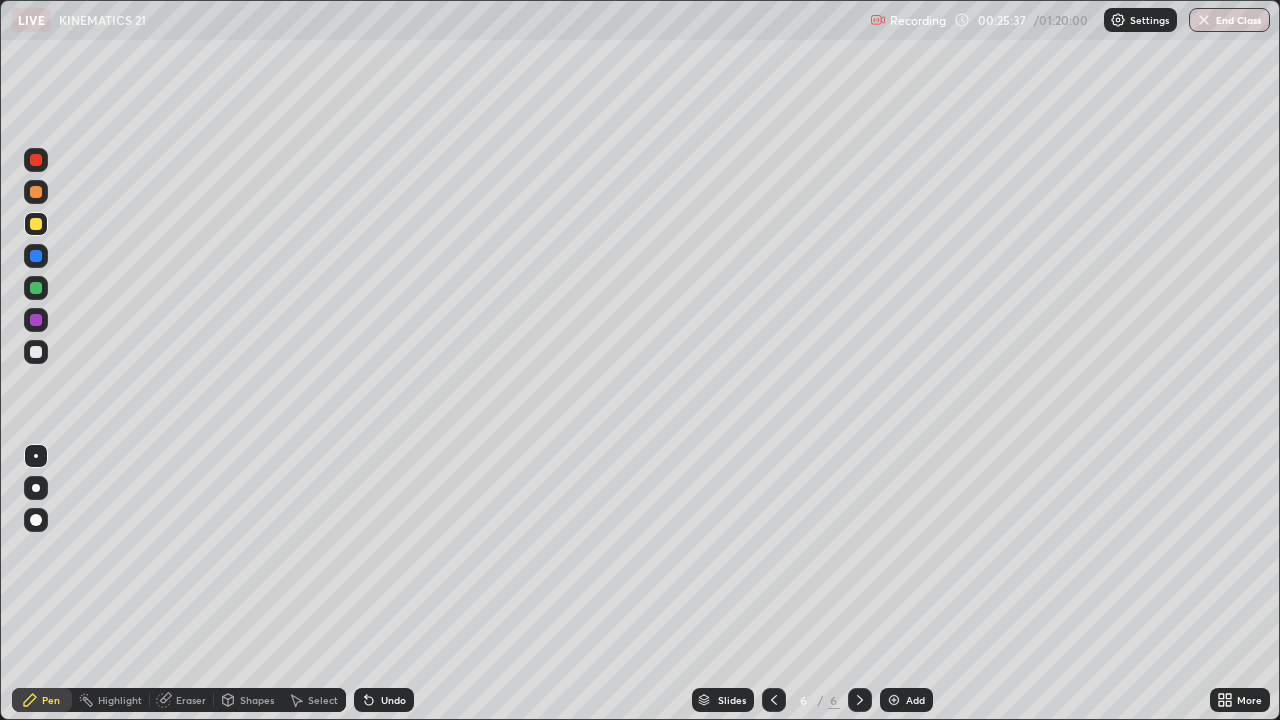 click at bounding box center [894, 700] 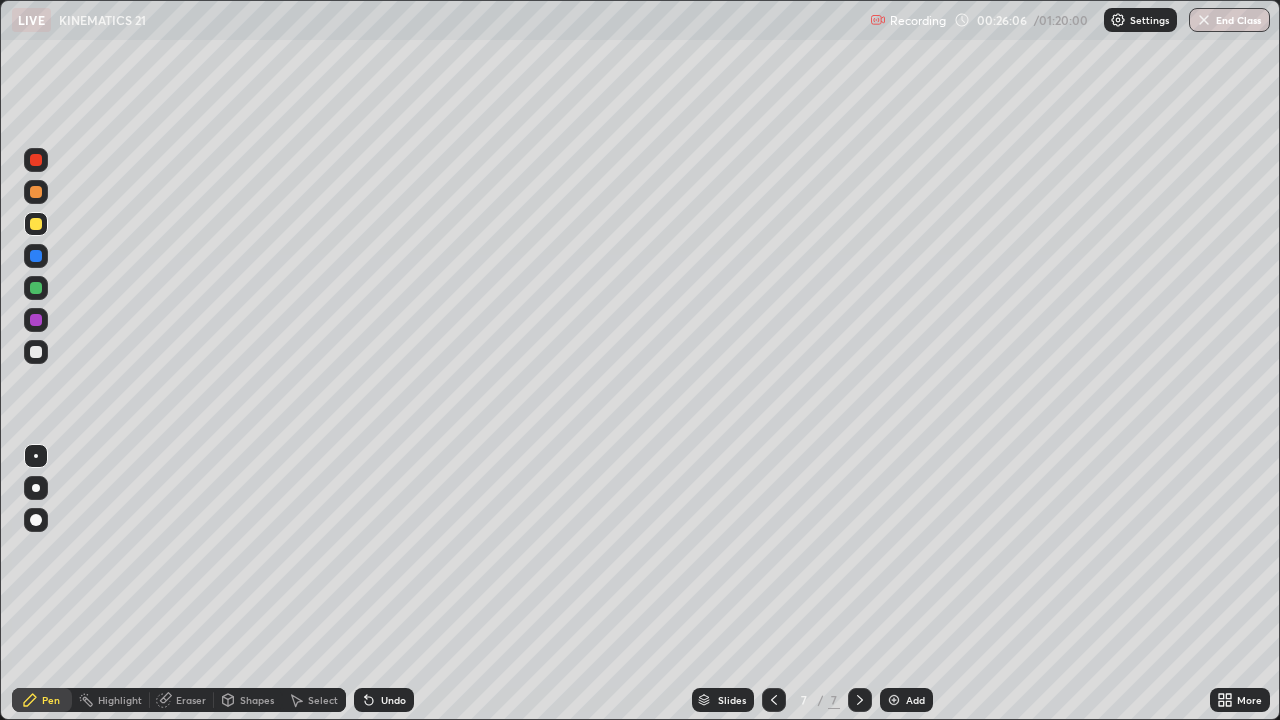click at bounding box center (36, 352) 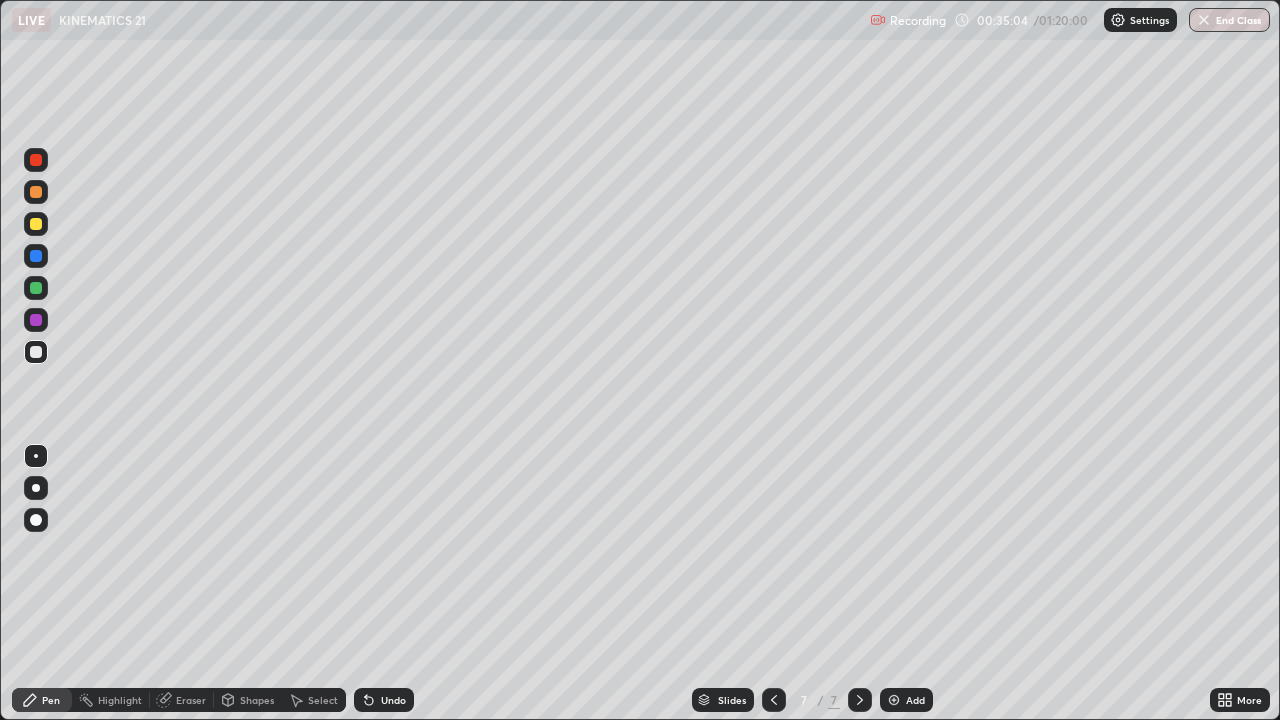 click 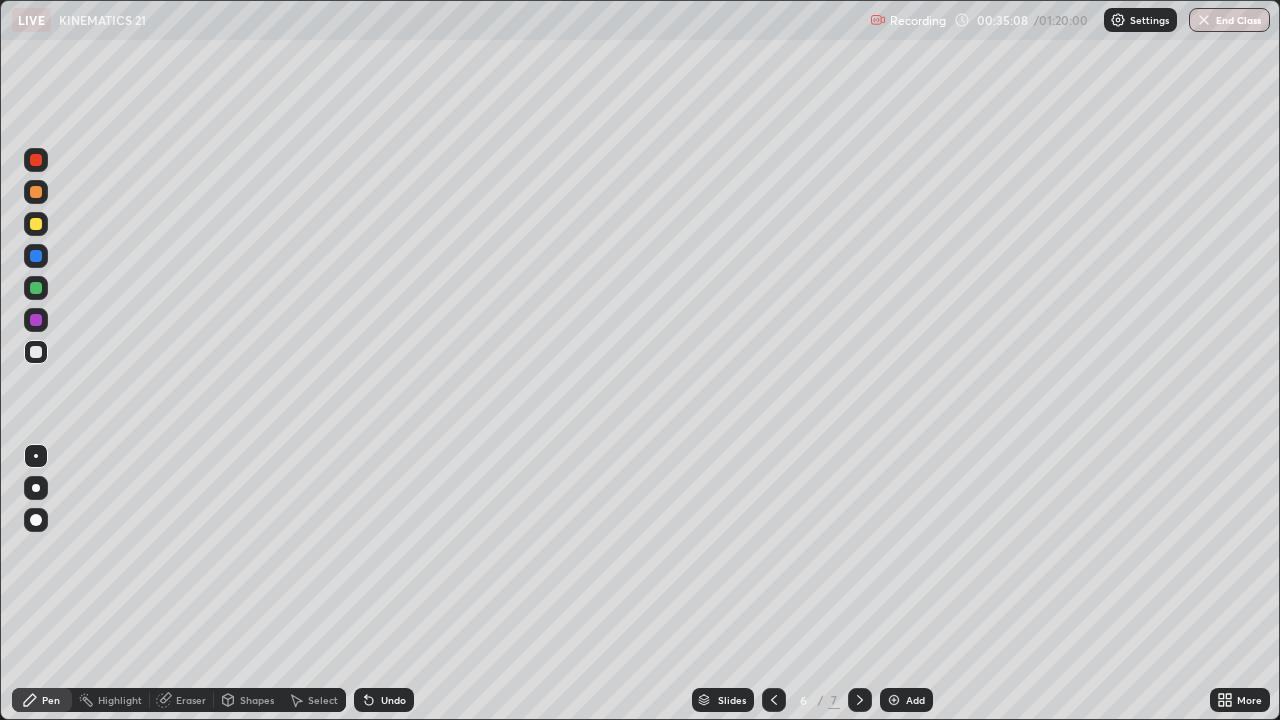 click on "Select" at bounding box center [314, 700] 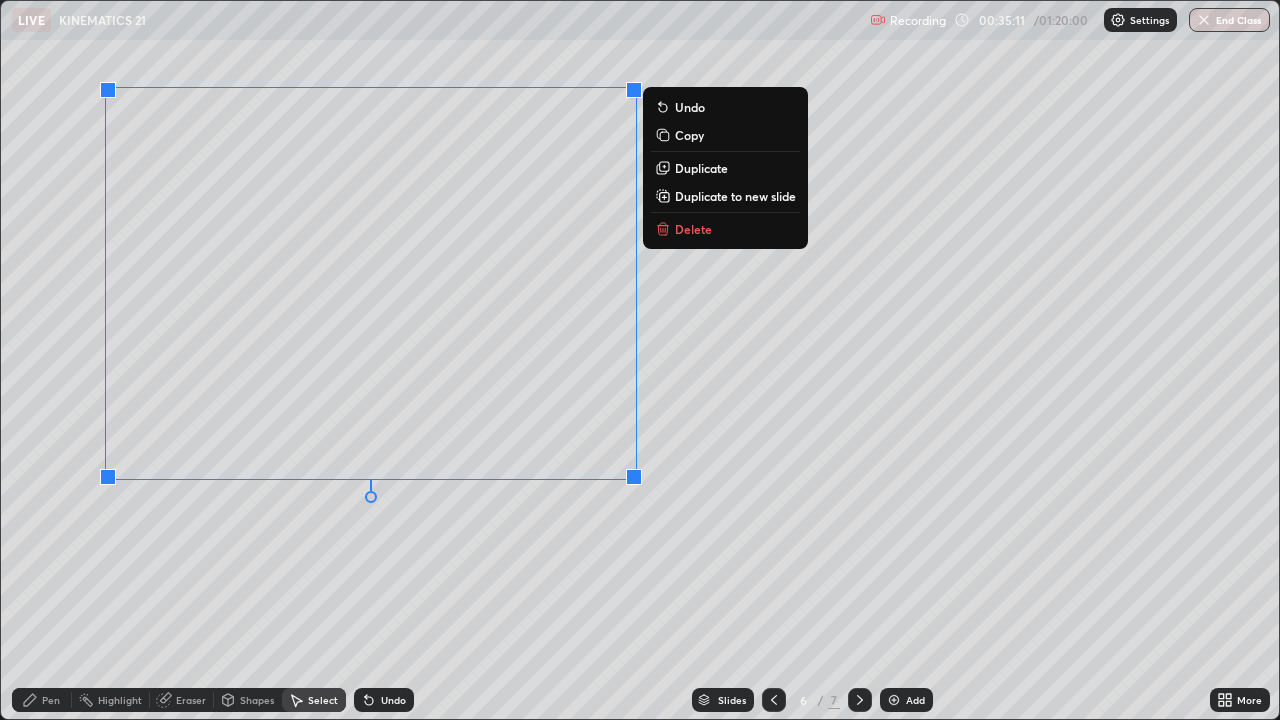 click 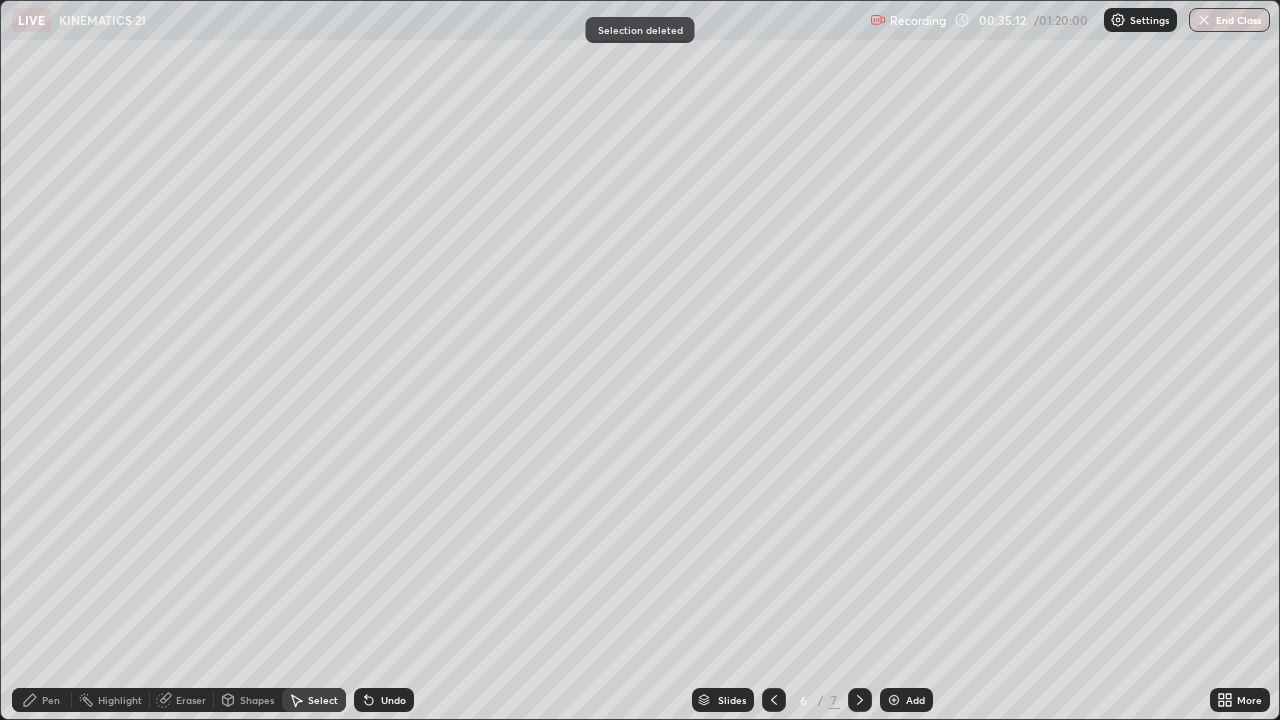click on "Pen" at bounding box center [42, 700] 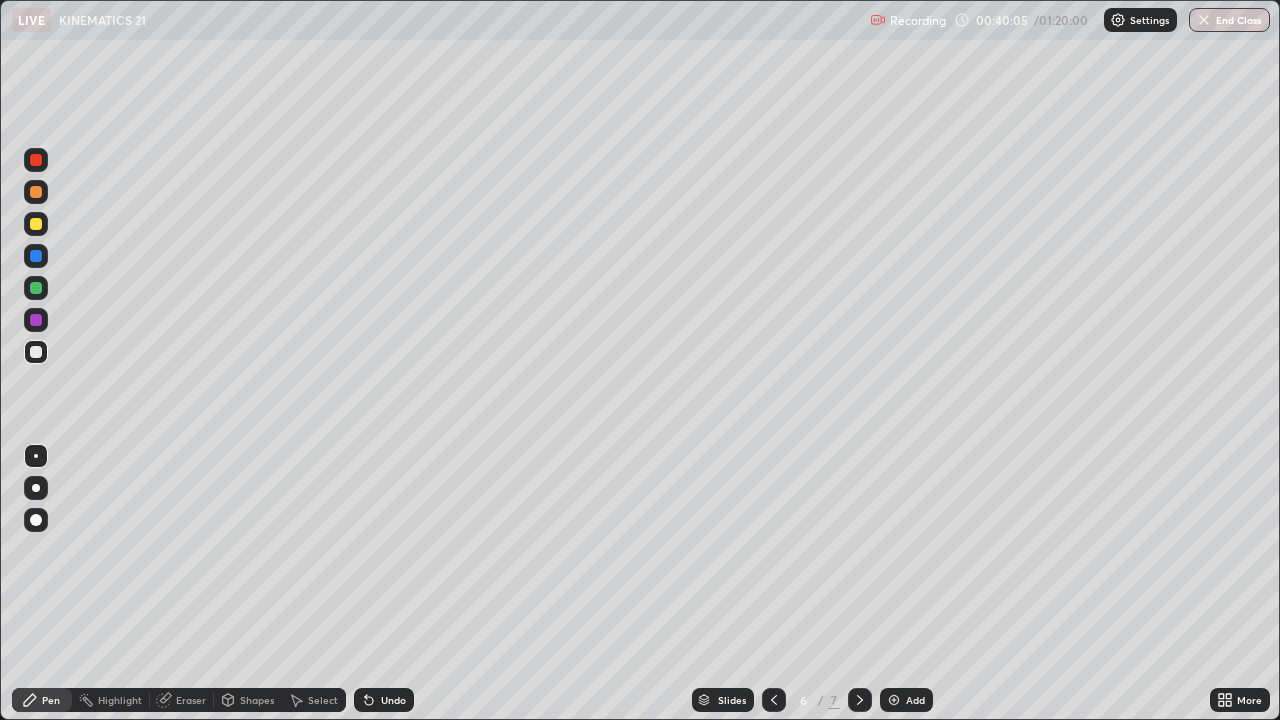 click at bounding box center [894, 700] 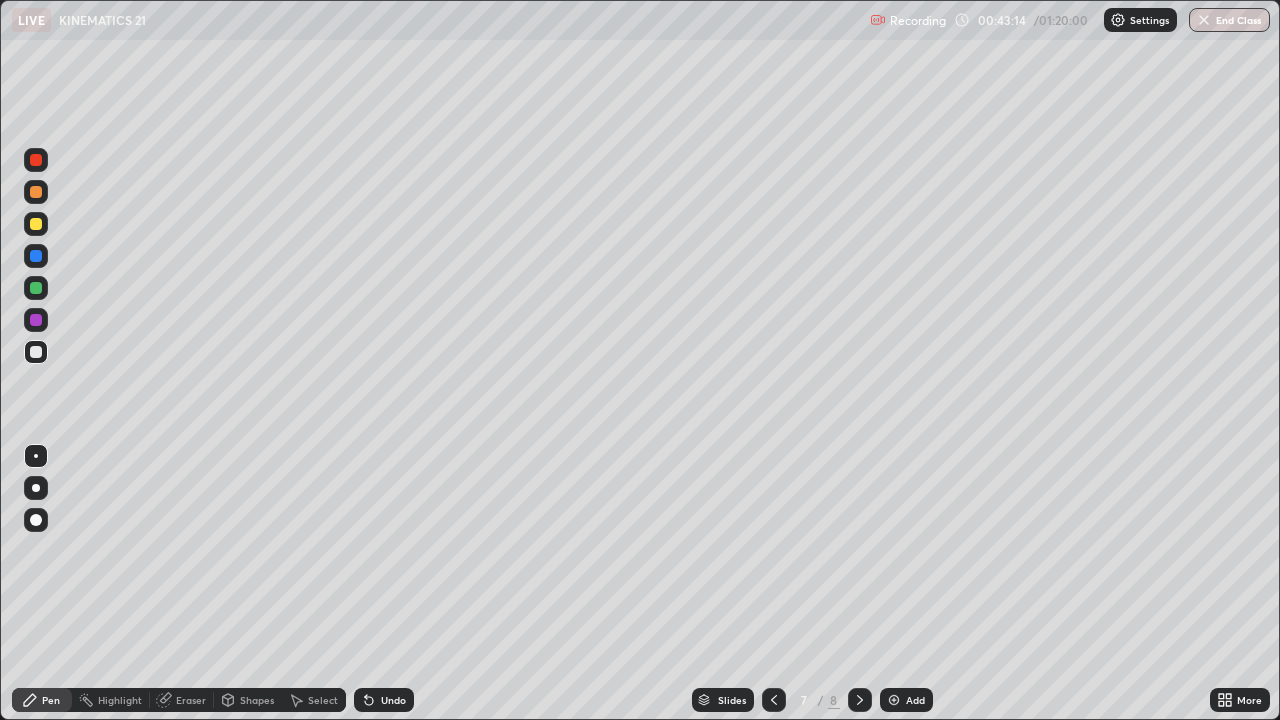 click 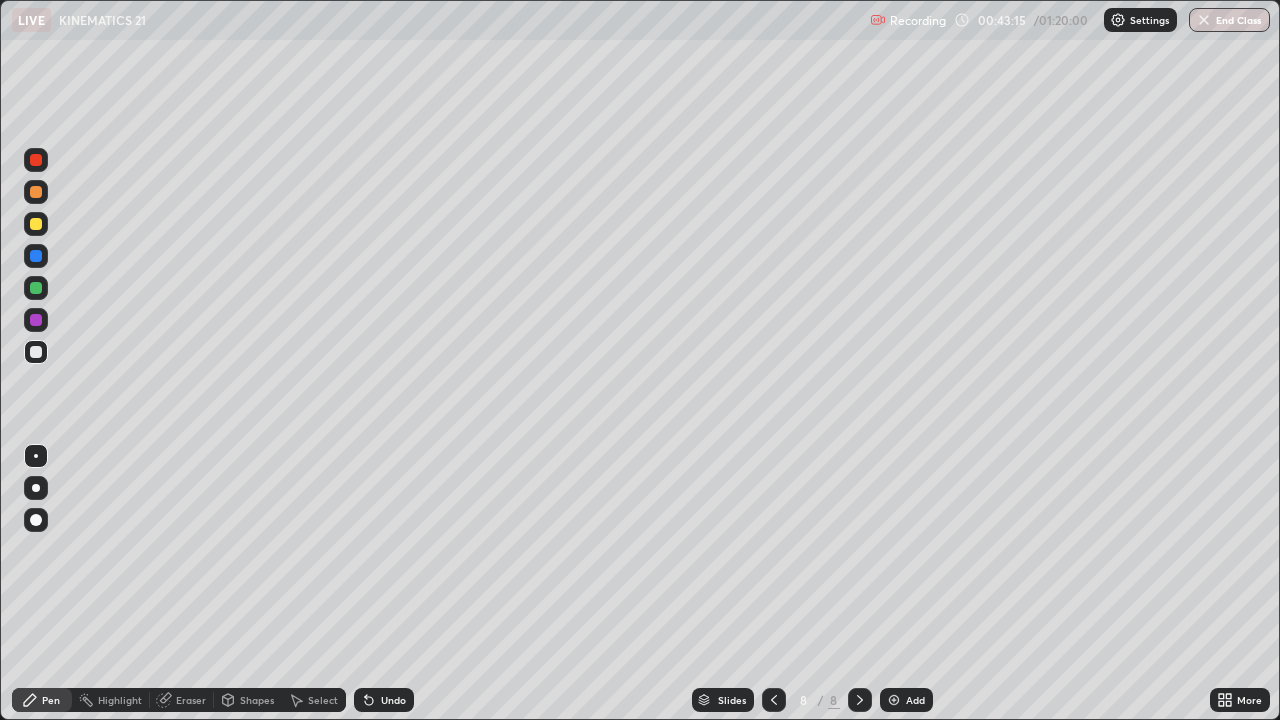 click at bounding box center (894, 700) 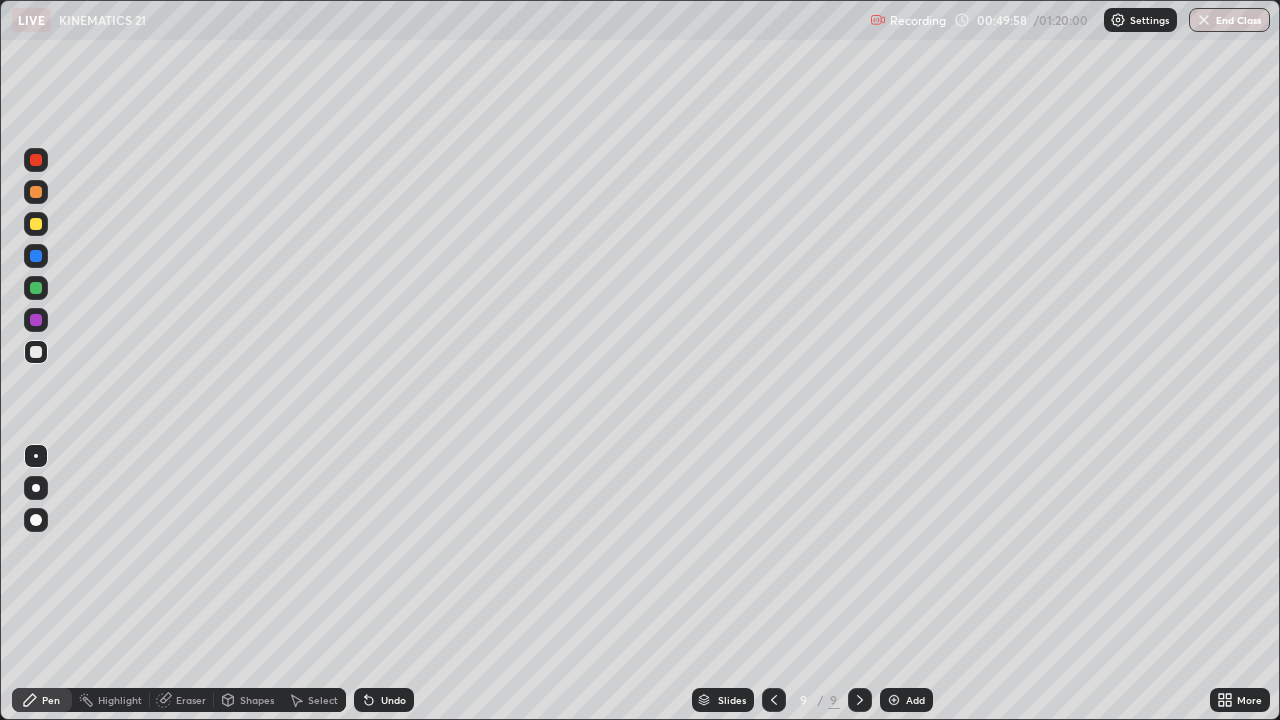 click on "Eraser" at bounding box center (191, 700) 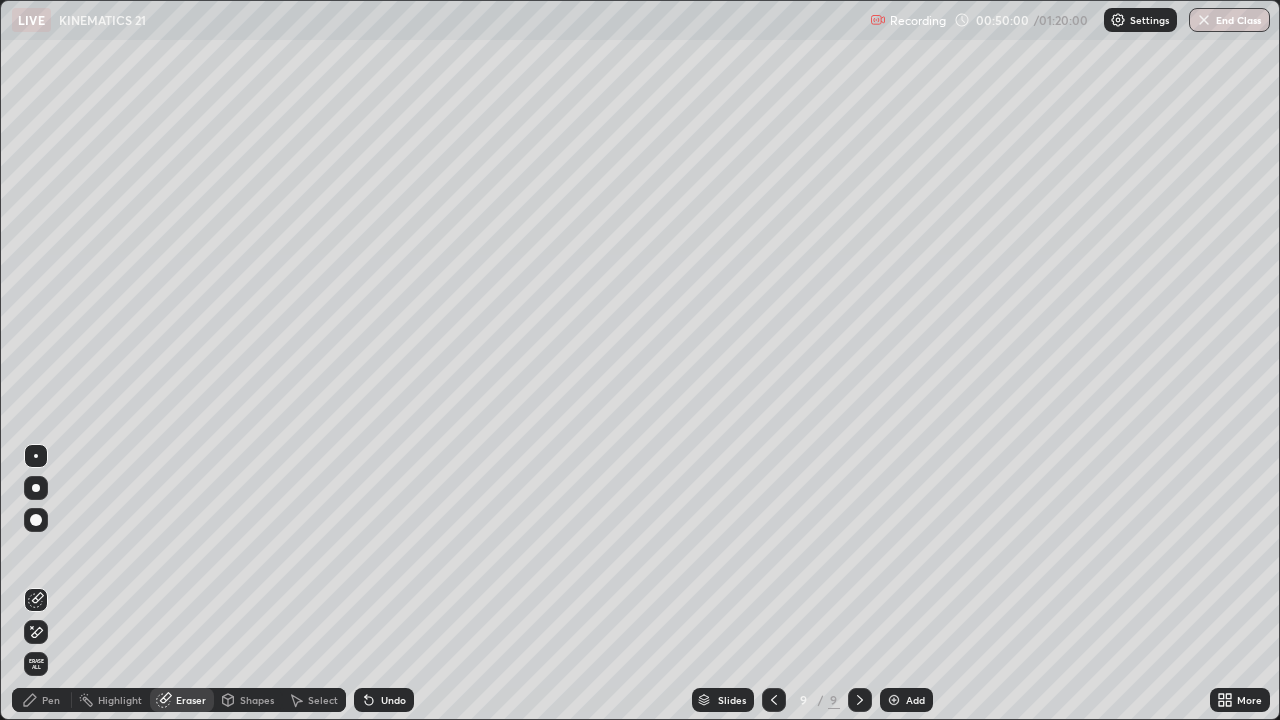 click on "Pen" at bounding box center [51, 700] 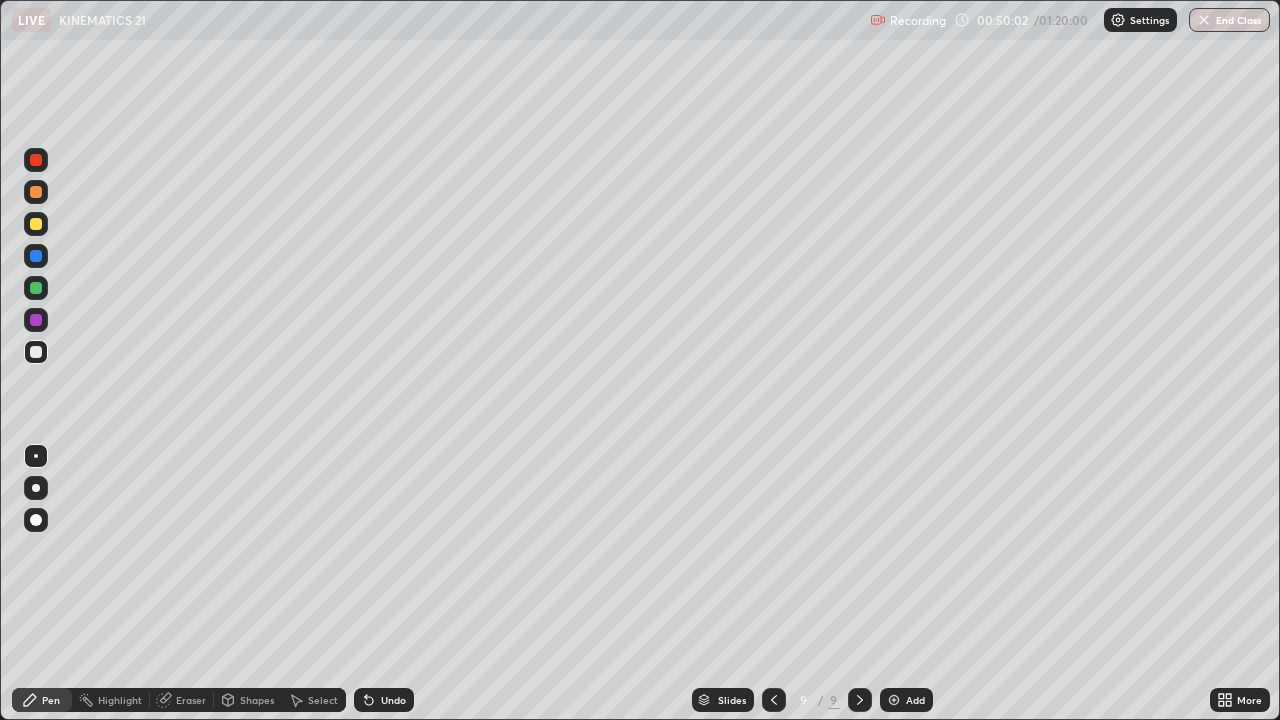 click at bounding box center [36, 224] 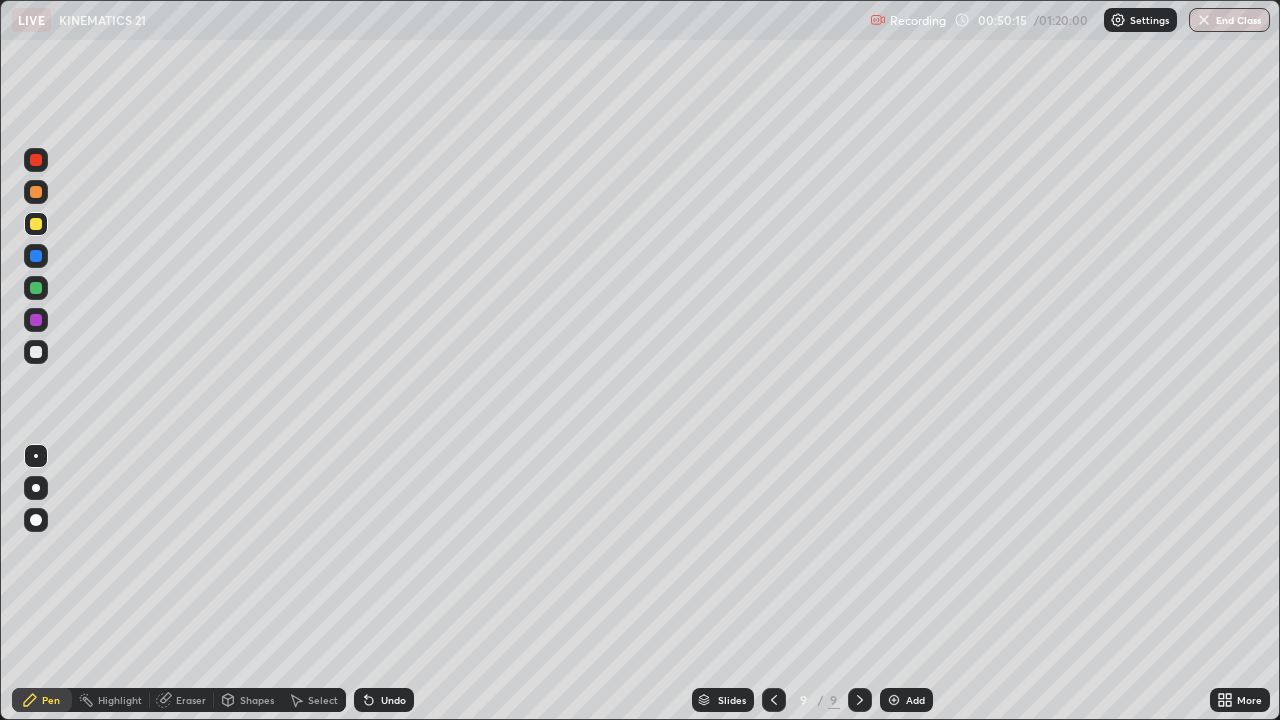 click on "Eraser" at bounding box center [191, 700] 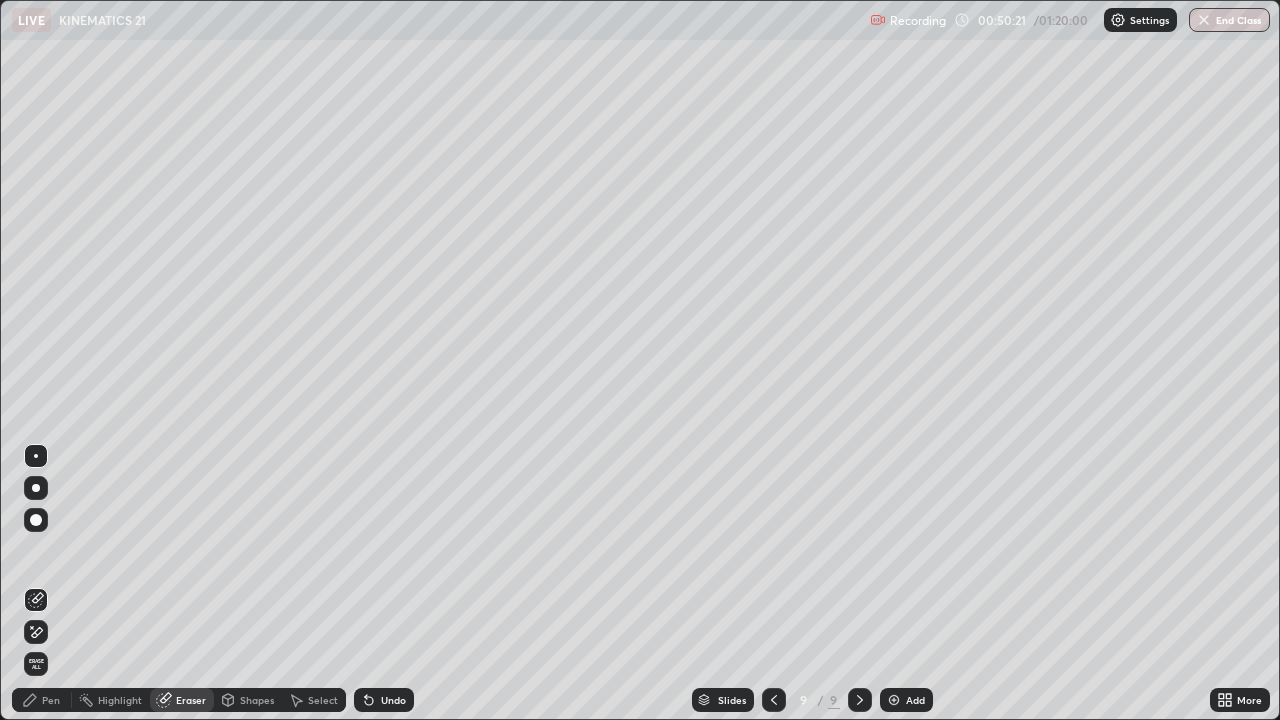 click on "Pen" at bounding box center [51, 700] 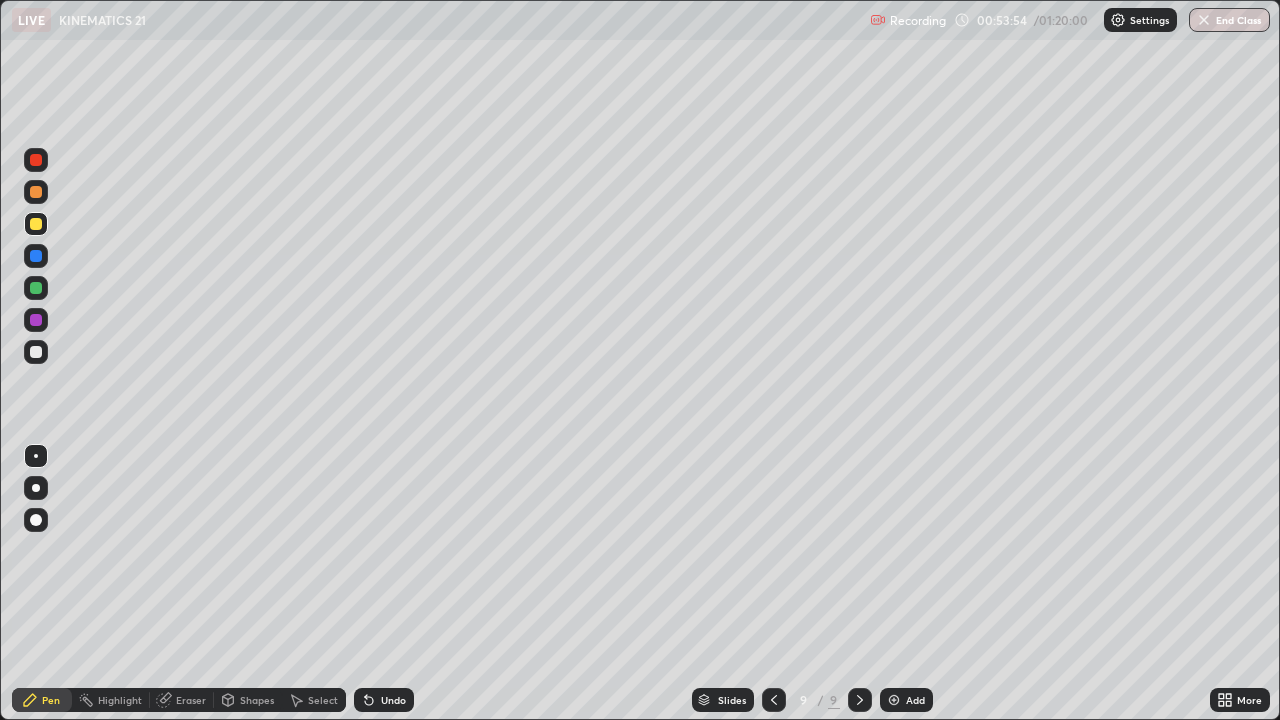 click at bounding box center (894, 700) 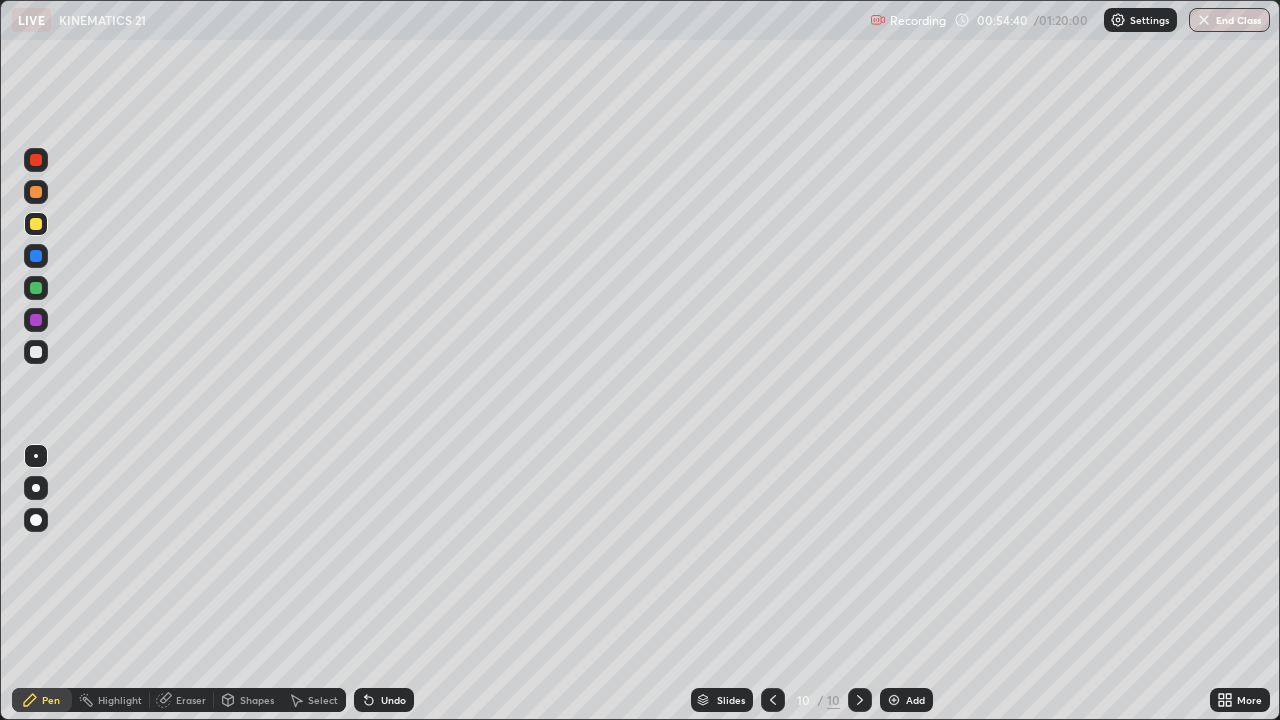 click 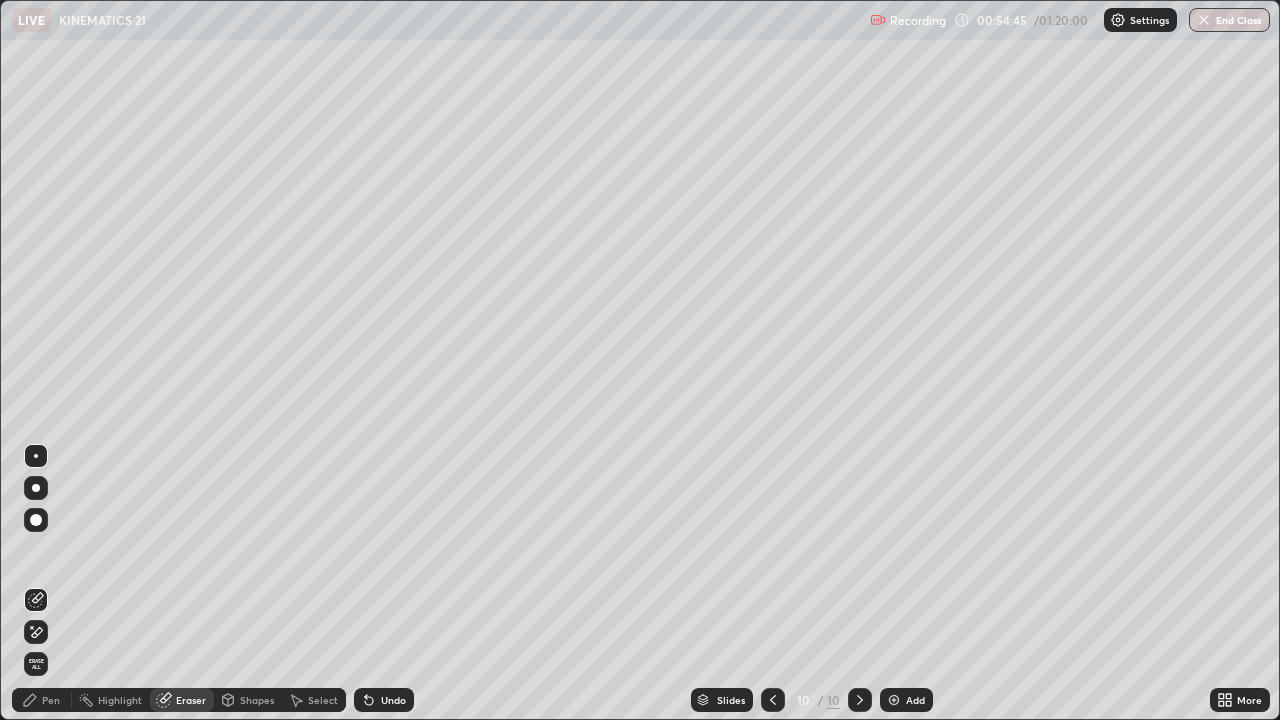 click on "Pen" at bounding box center [51, 700] 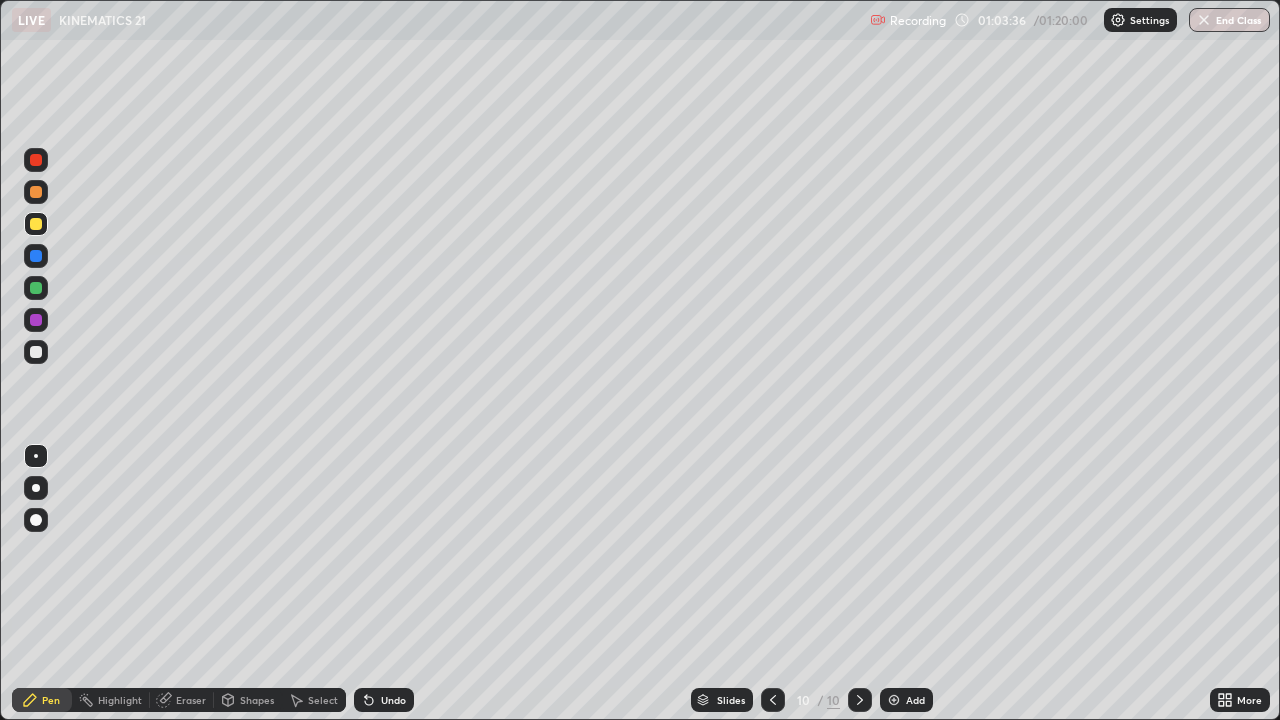 click on "Eraser" at bounding box center (182, 700) 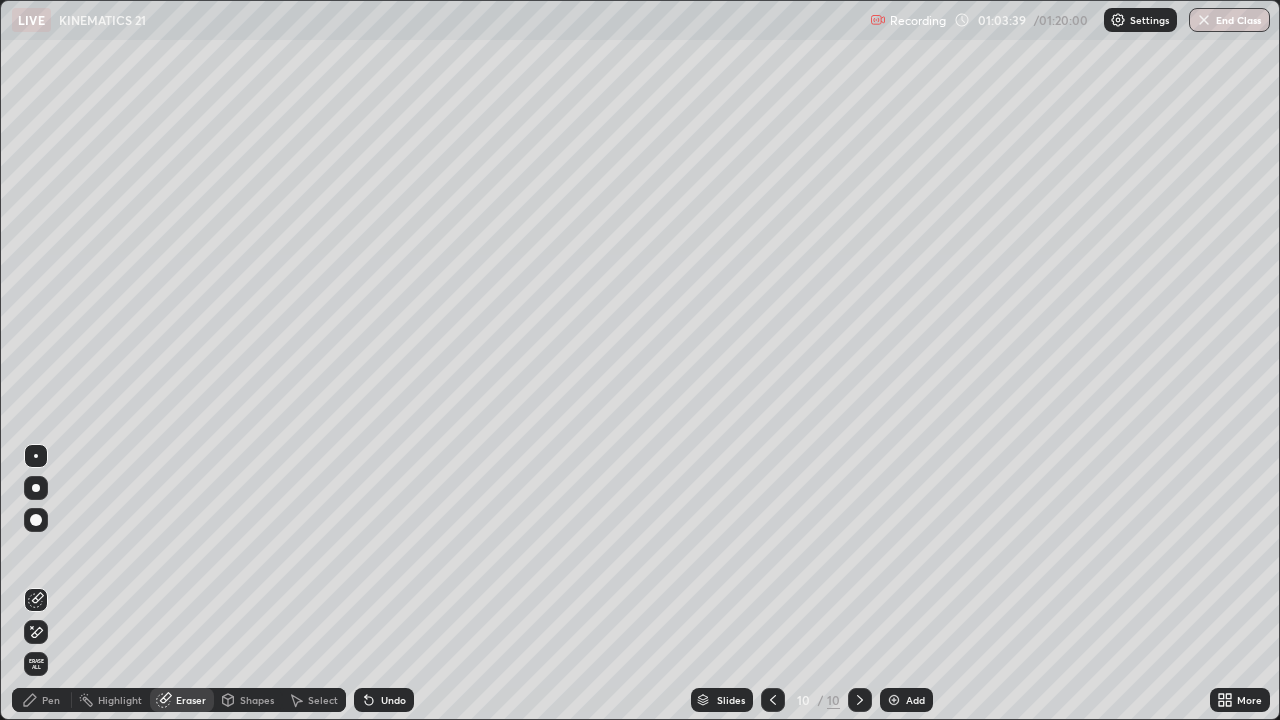 click on "Pen" at bounding box center (42, 700) 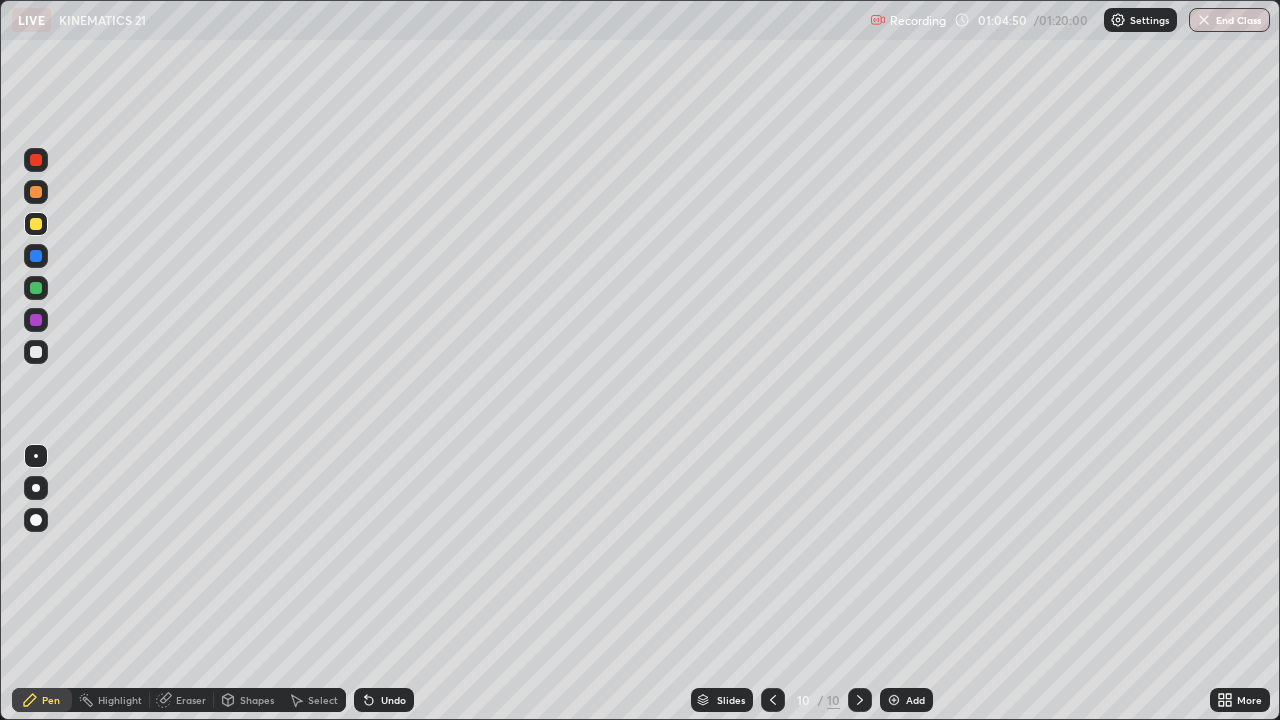 click on "Eraser" at bounding box center [182, 700] 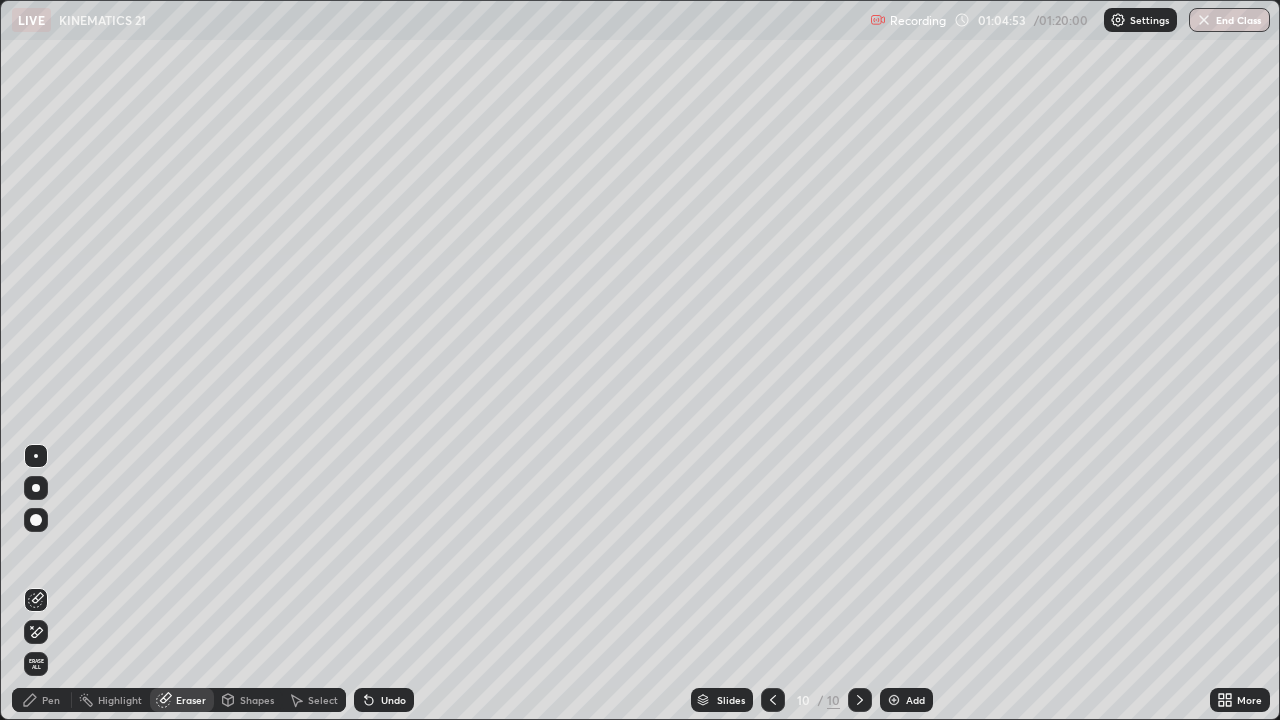 click on "Pen" at bounding box center (42, 700) 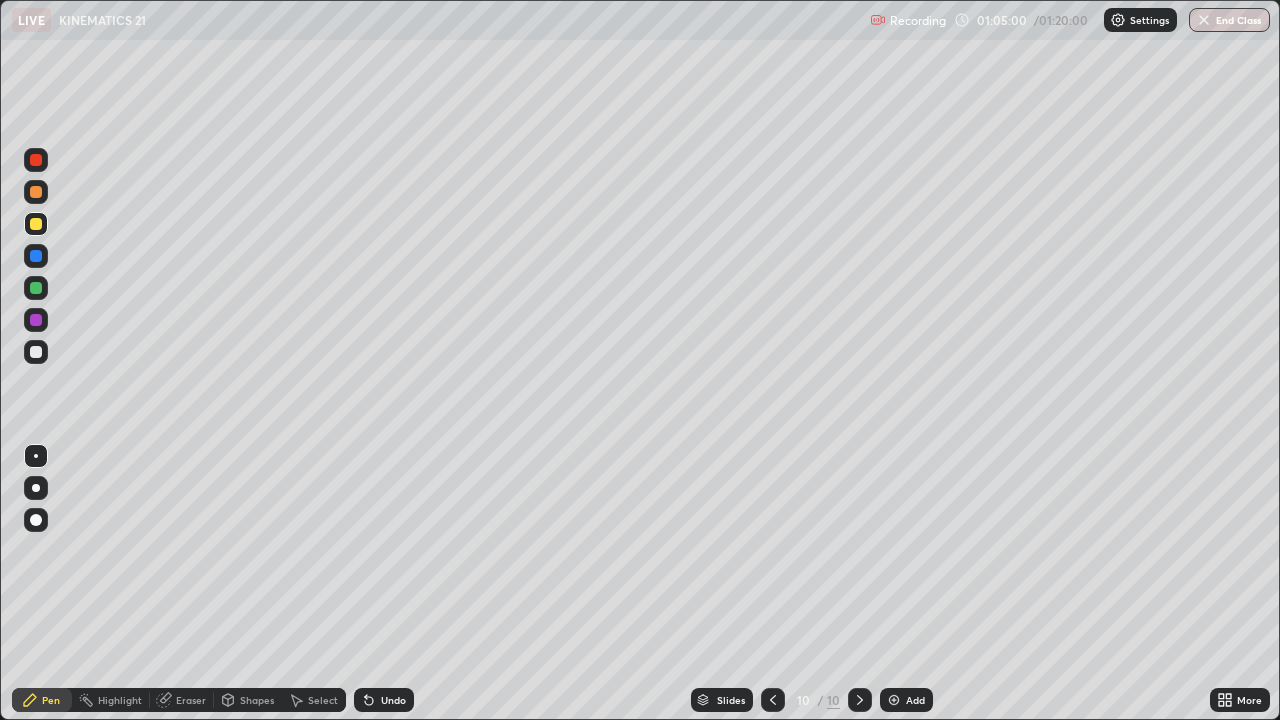 click on "Eraser" at bounding box center (191, 700) 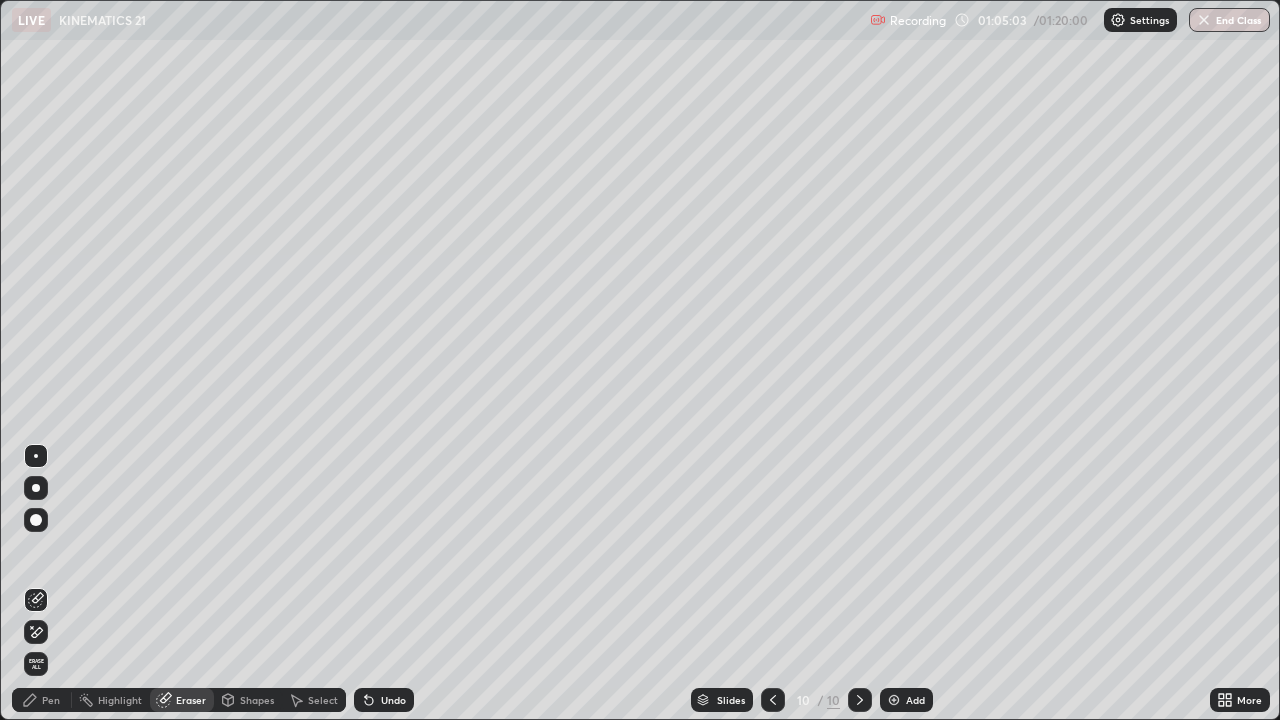 click on "Pen" at bounding box center [51, 700] 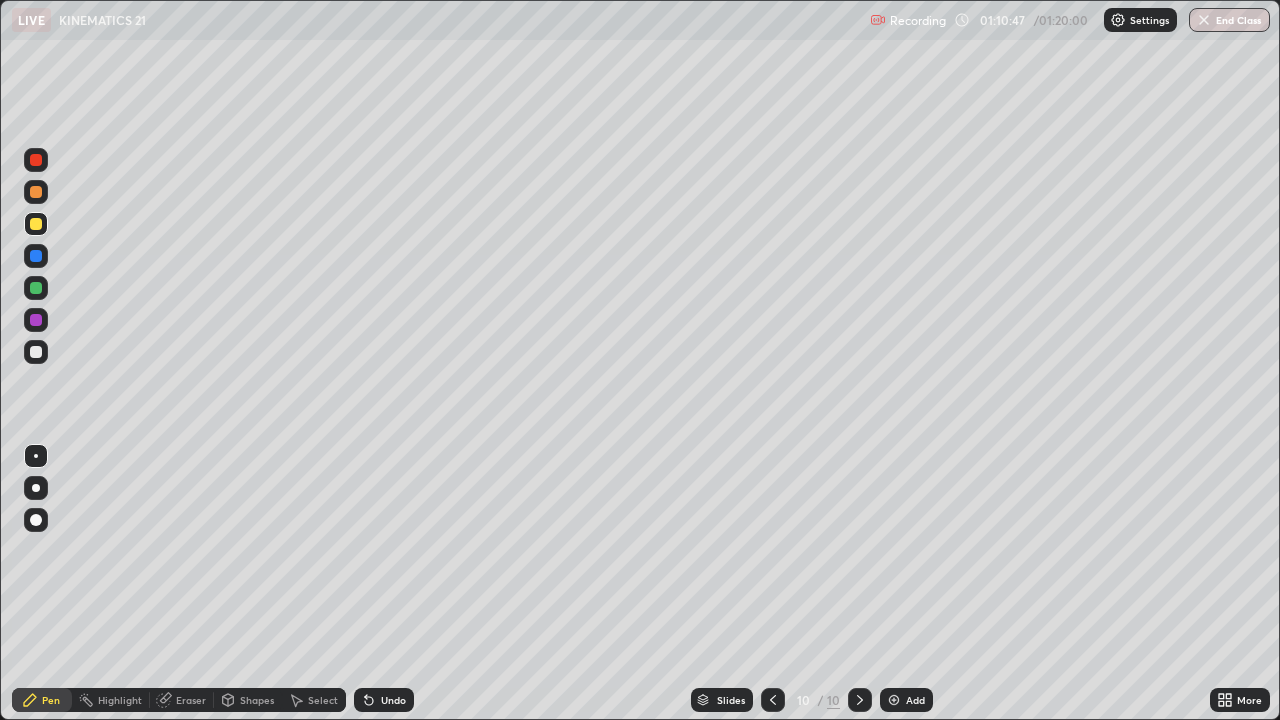 click at bounding box center [894, 700] 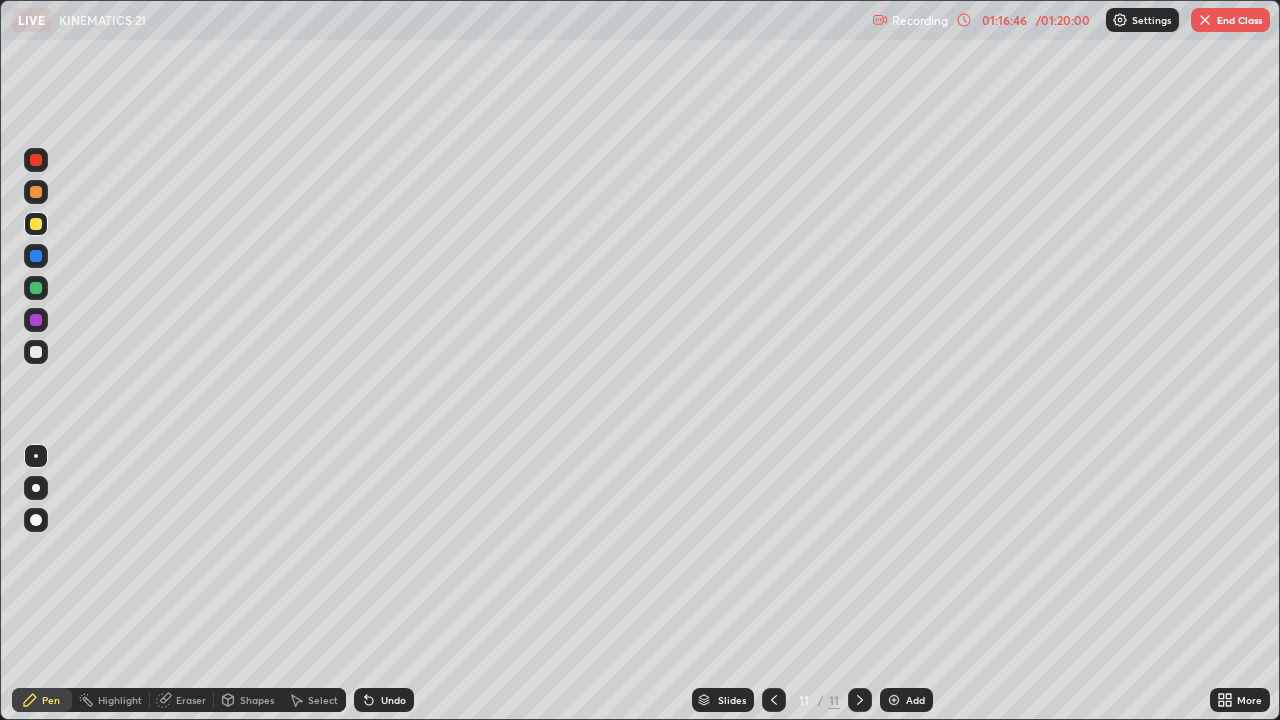 click on "End Class" at bounding box center (1230, 20) 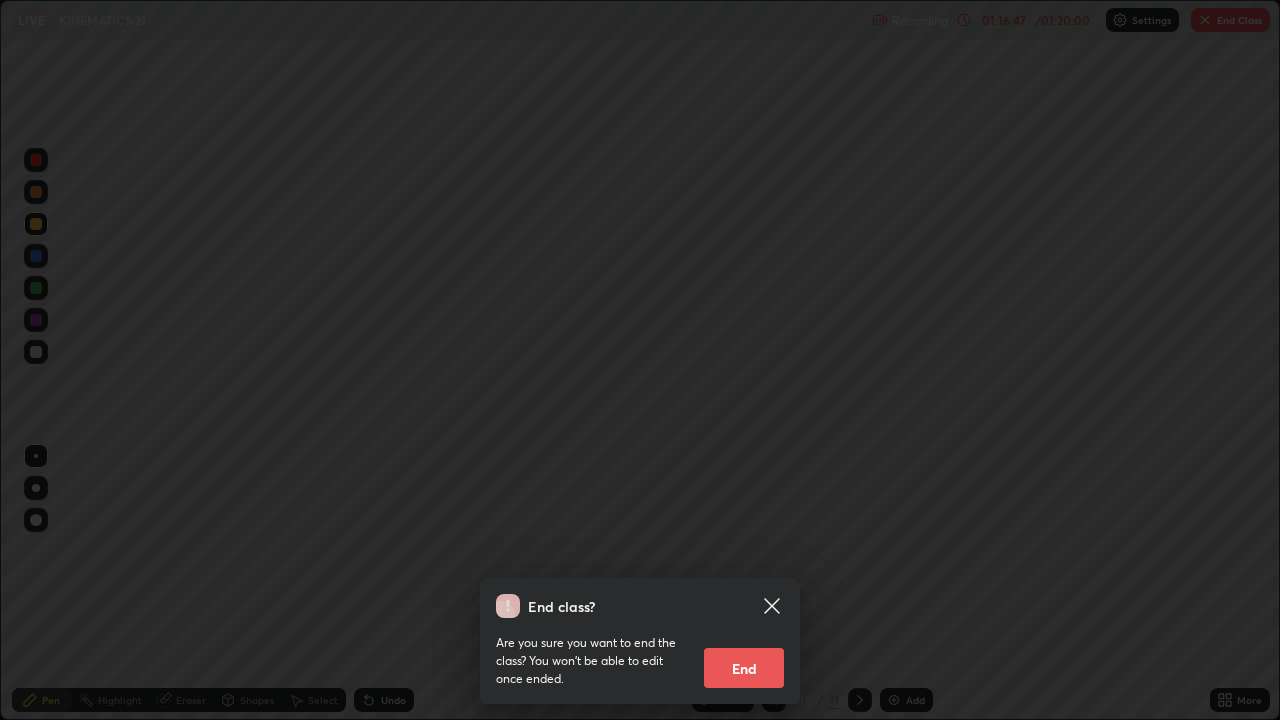 click on "End" at bounding box center [744, 668] 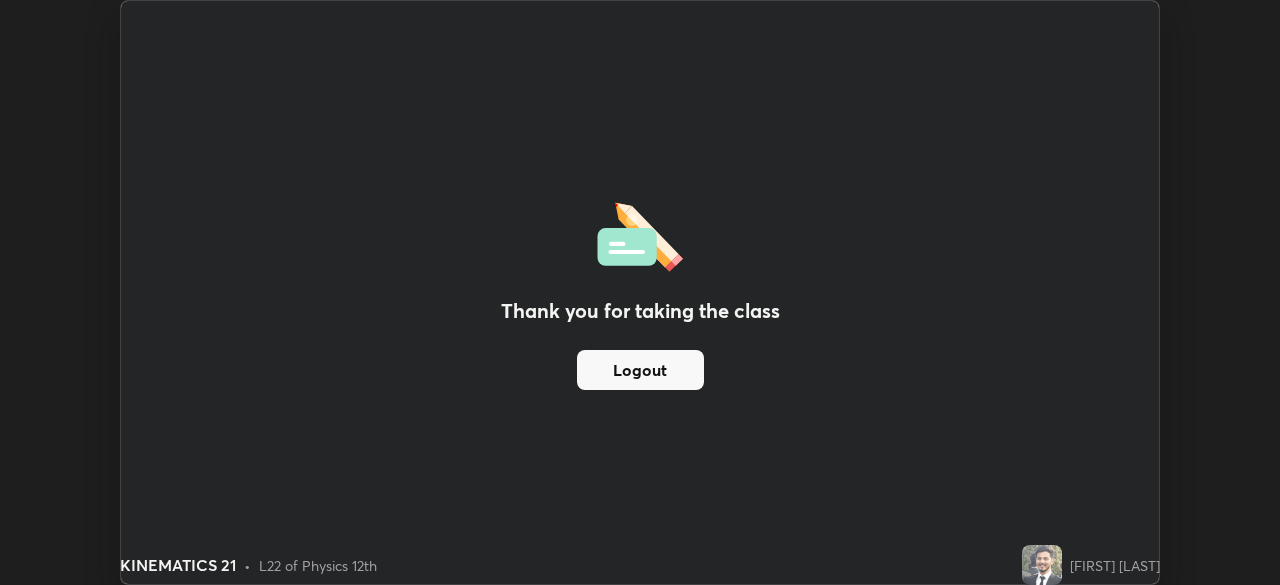 scroll, scrollTop: 585, scrollLeft: 1280, axis: both 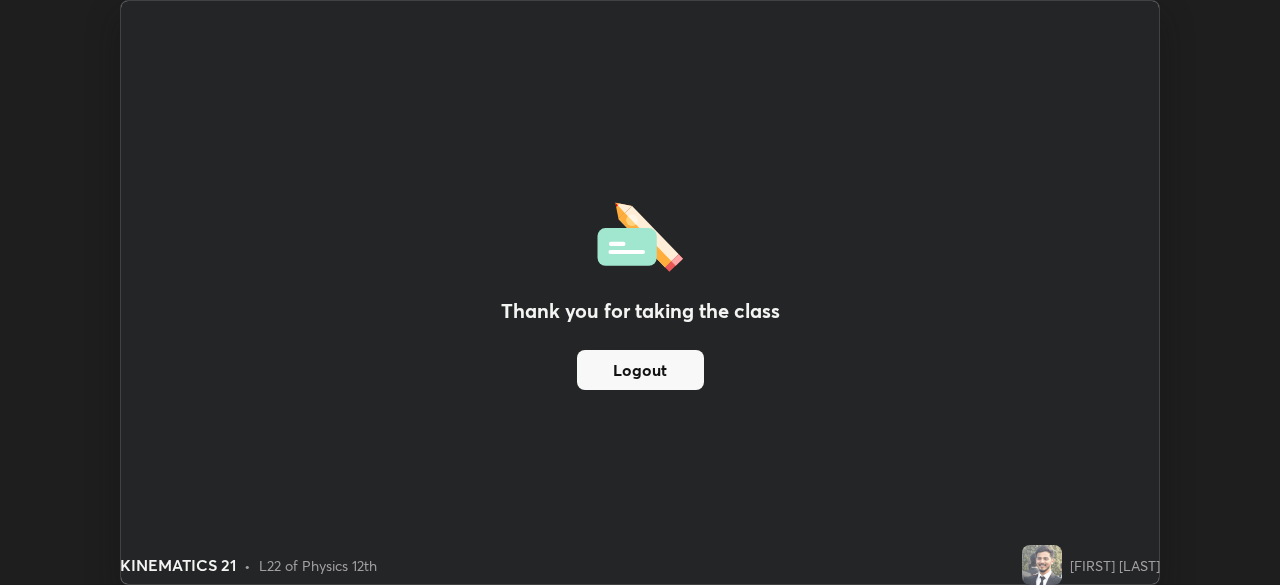 click on "Logout" at bounding box center [640, 370] 